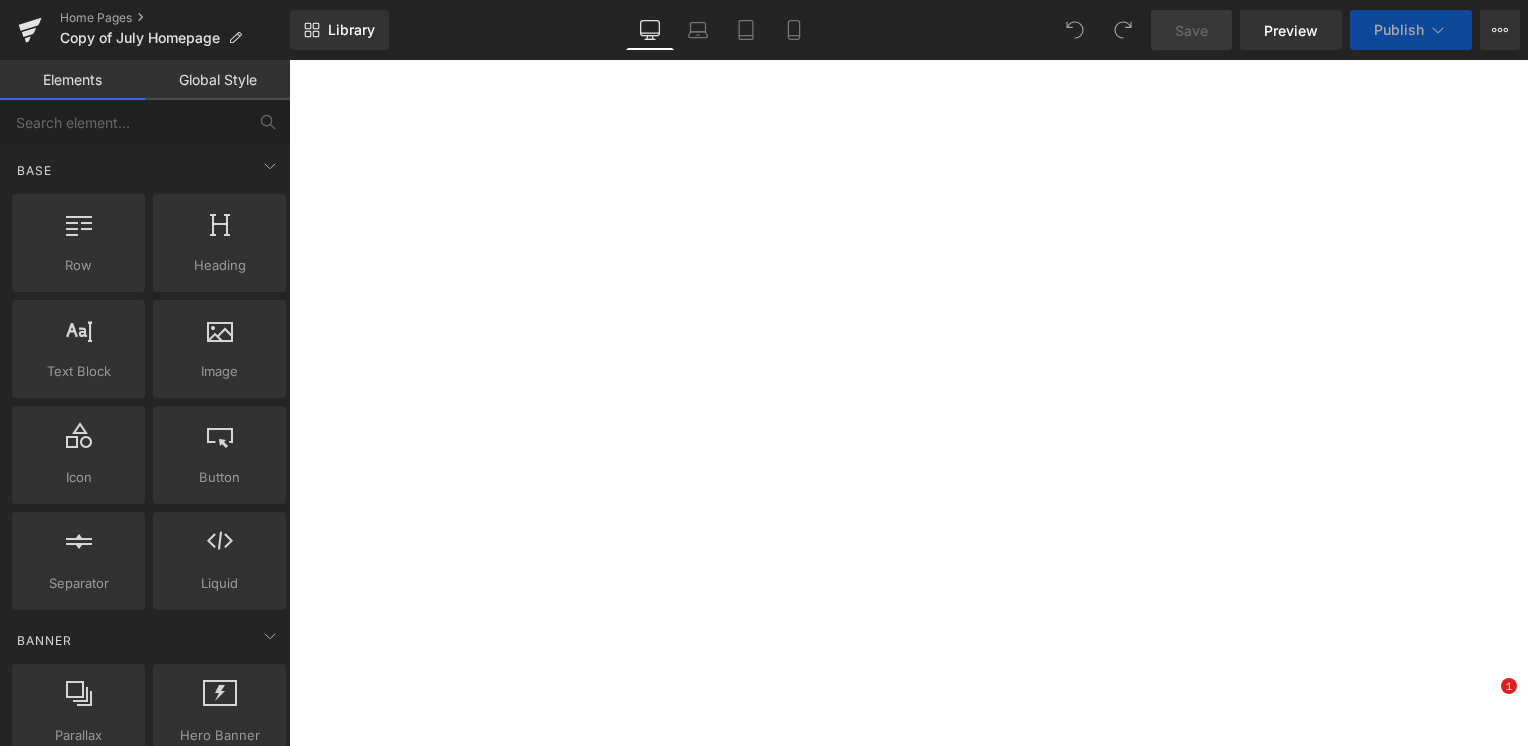 scroll, scrollTop: 0, scrollLeft: 0, axis: both 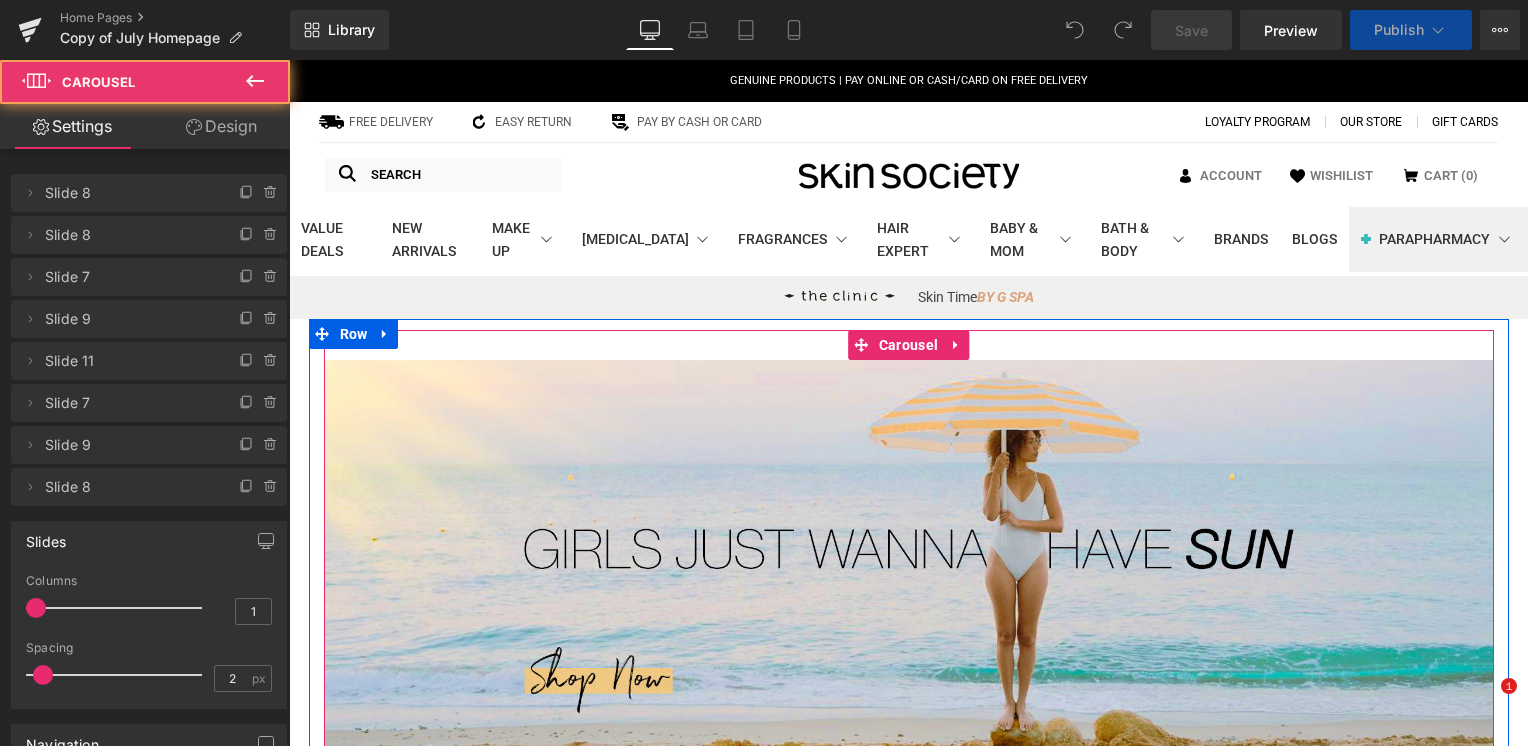 click at bounding box center (897, 761) 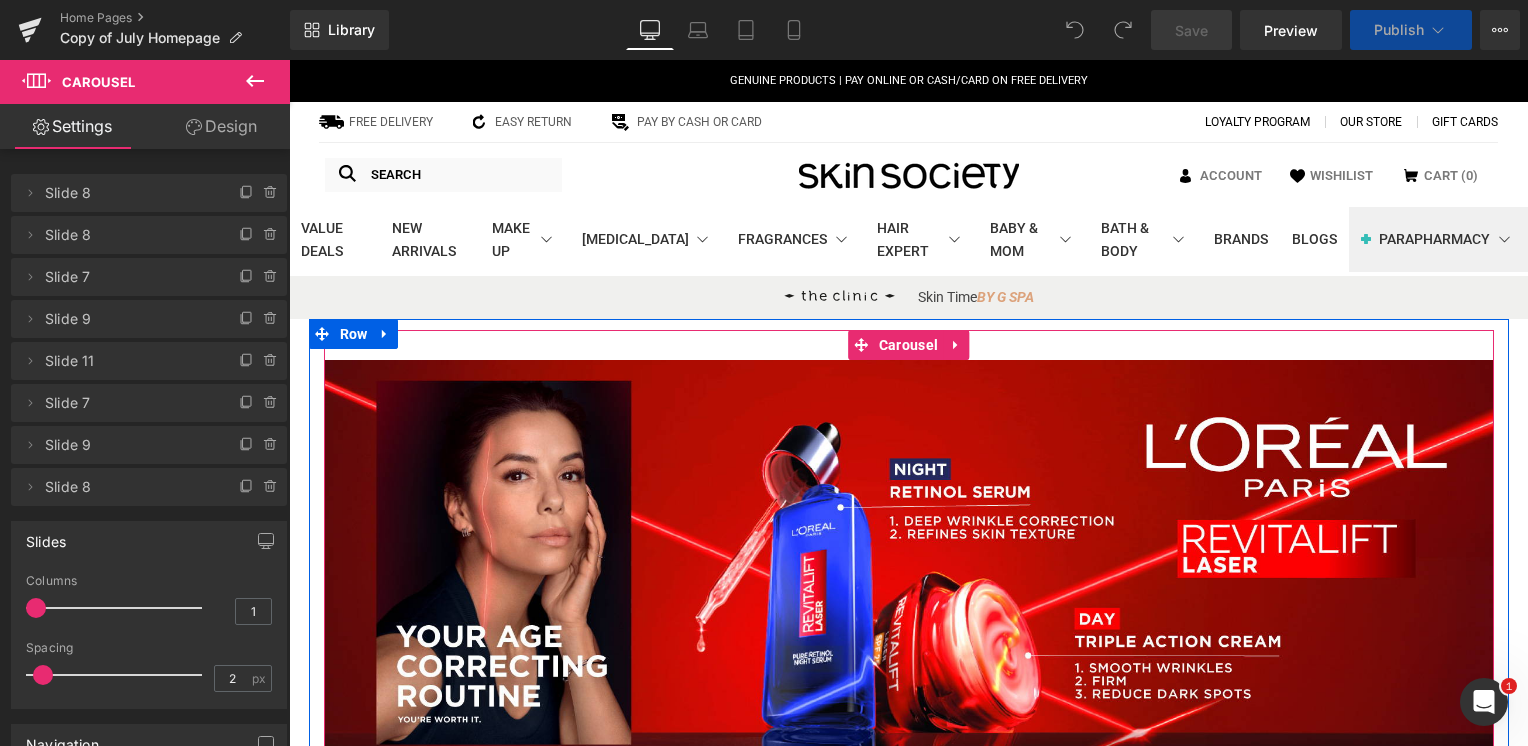 scroll, scrollTop: 400, scrollLeft: 0, axis: vertical 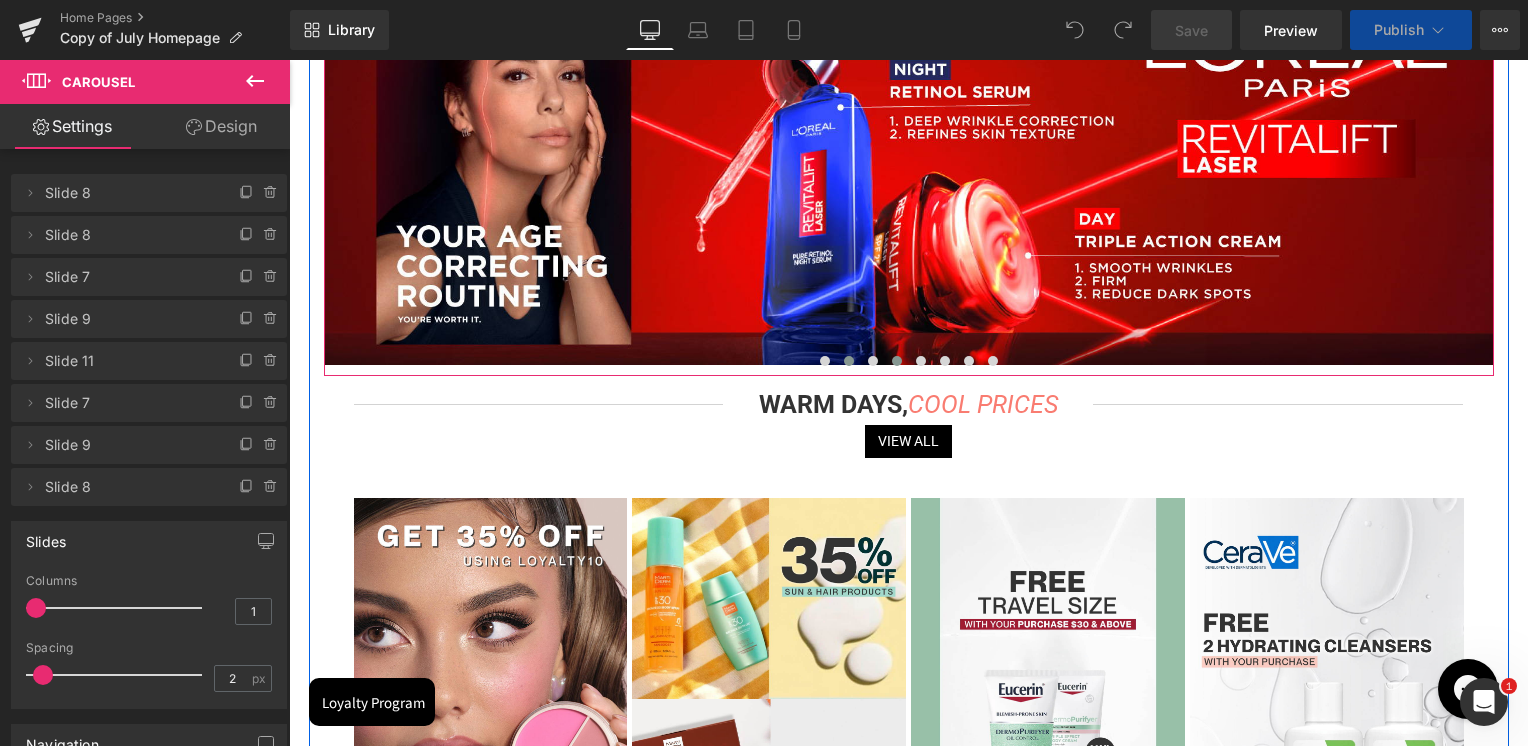 click at bounding box center (849, 361) 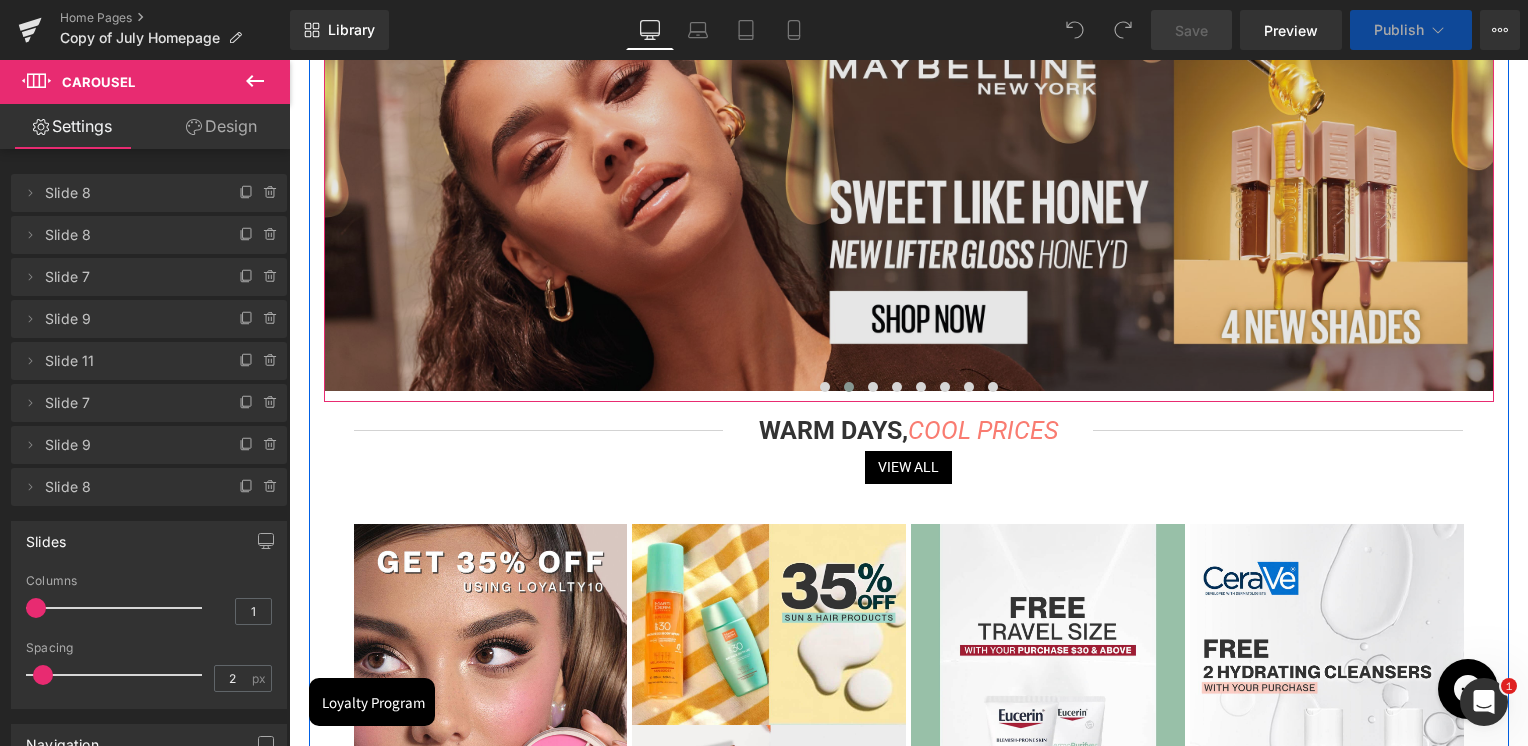 scroll, scrollTop: 300, scrollLeft: 0, axis: vertical 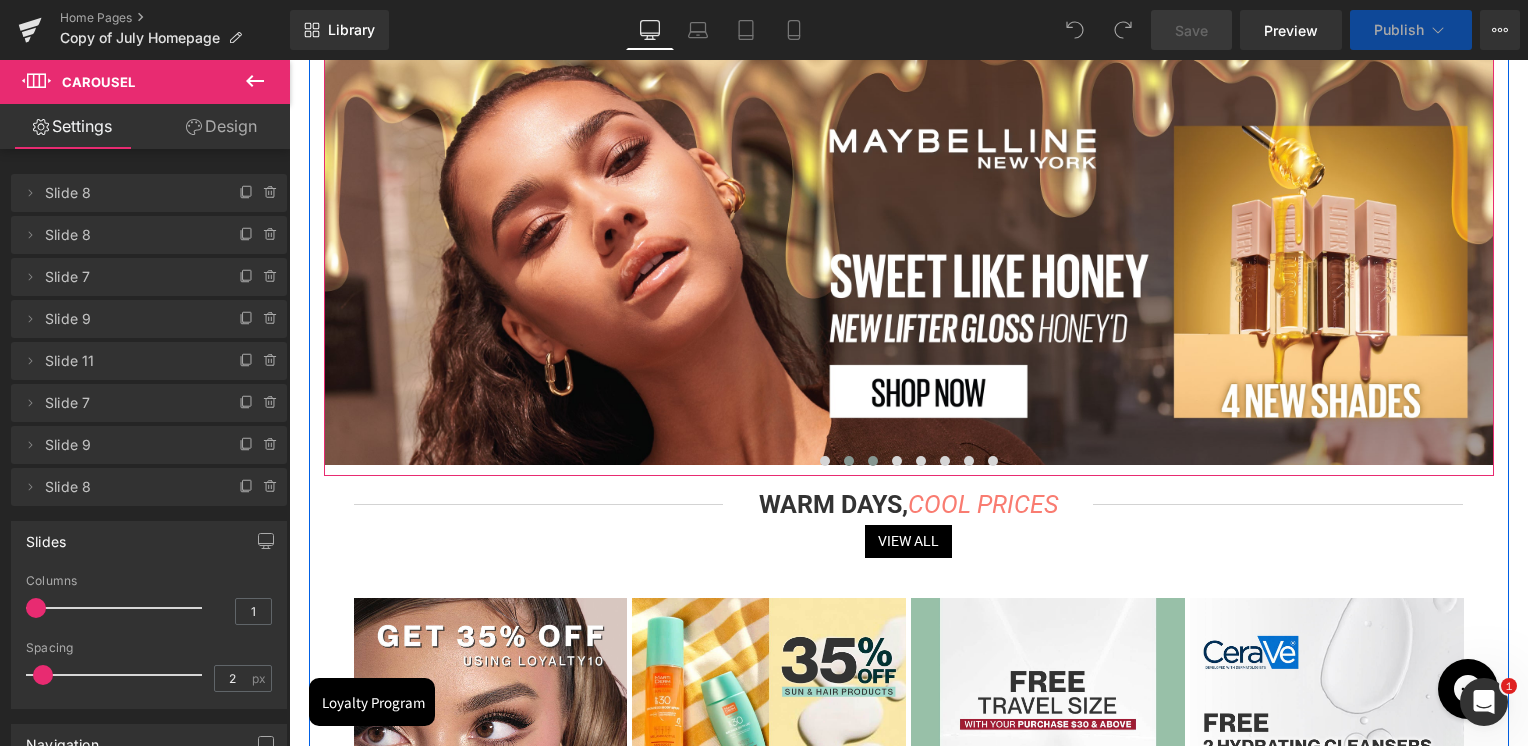 click at bounding box center (873, 461) 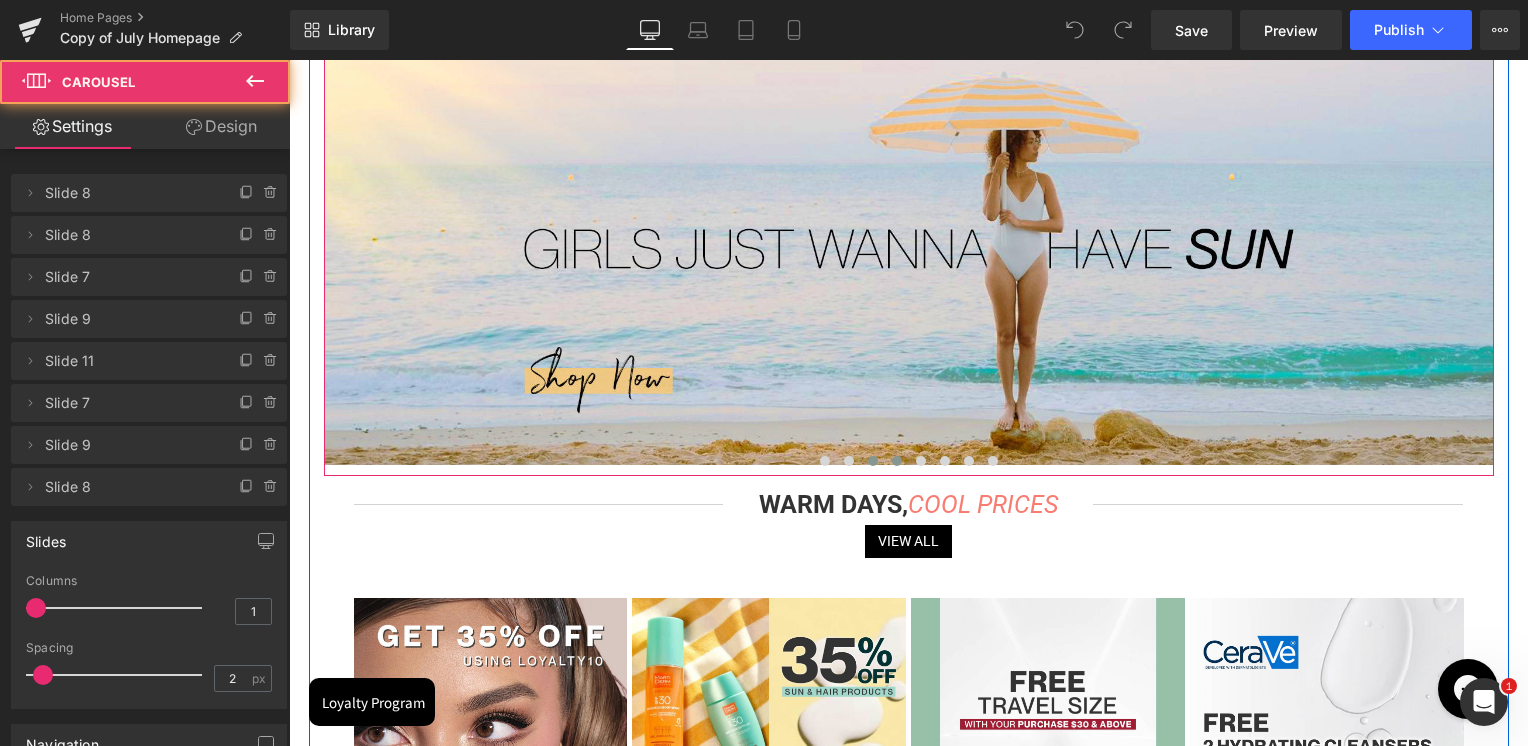click at bounding box center [897, 461] 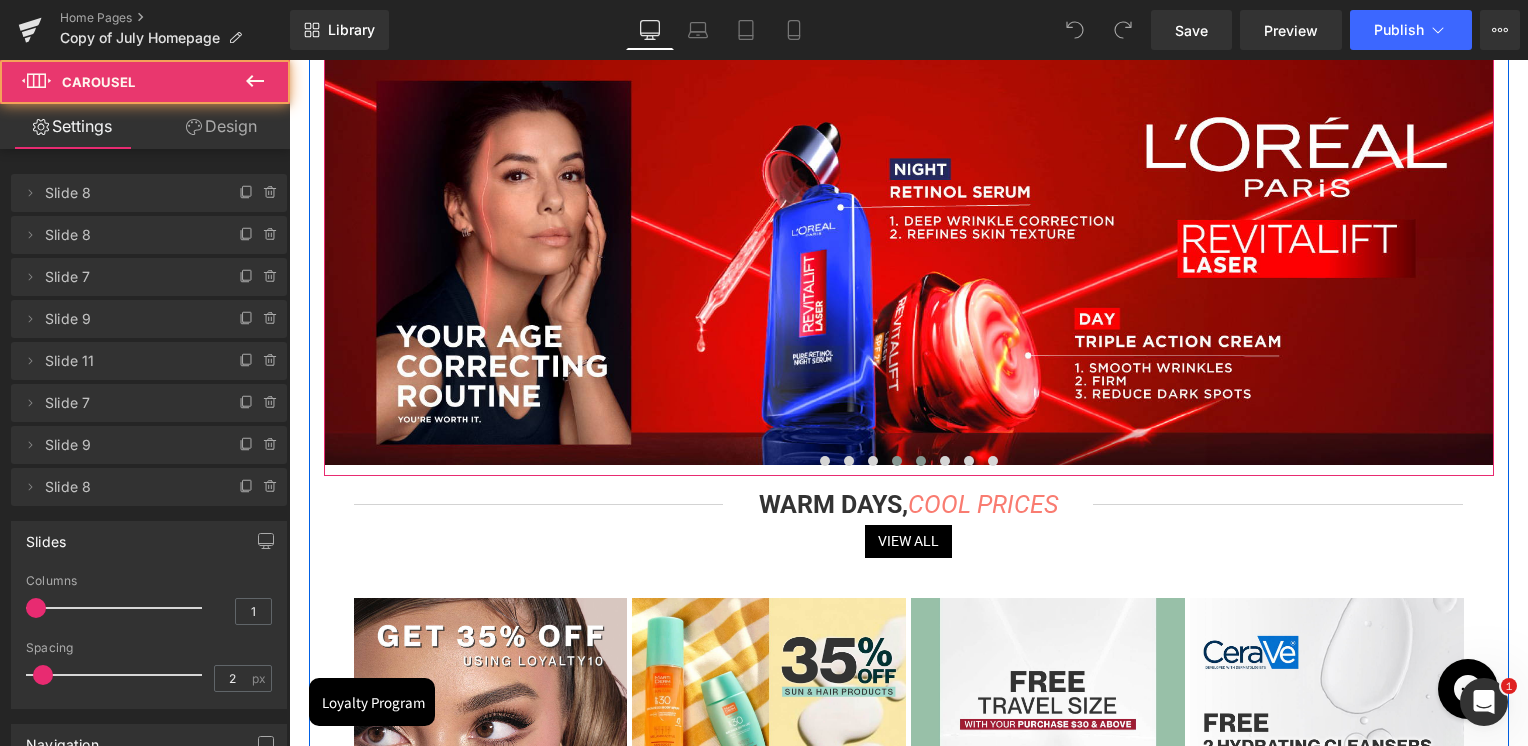 click at bounding box center (921, 461) 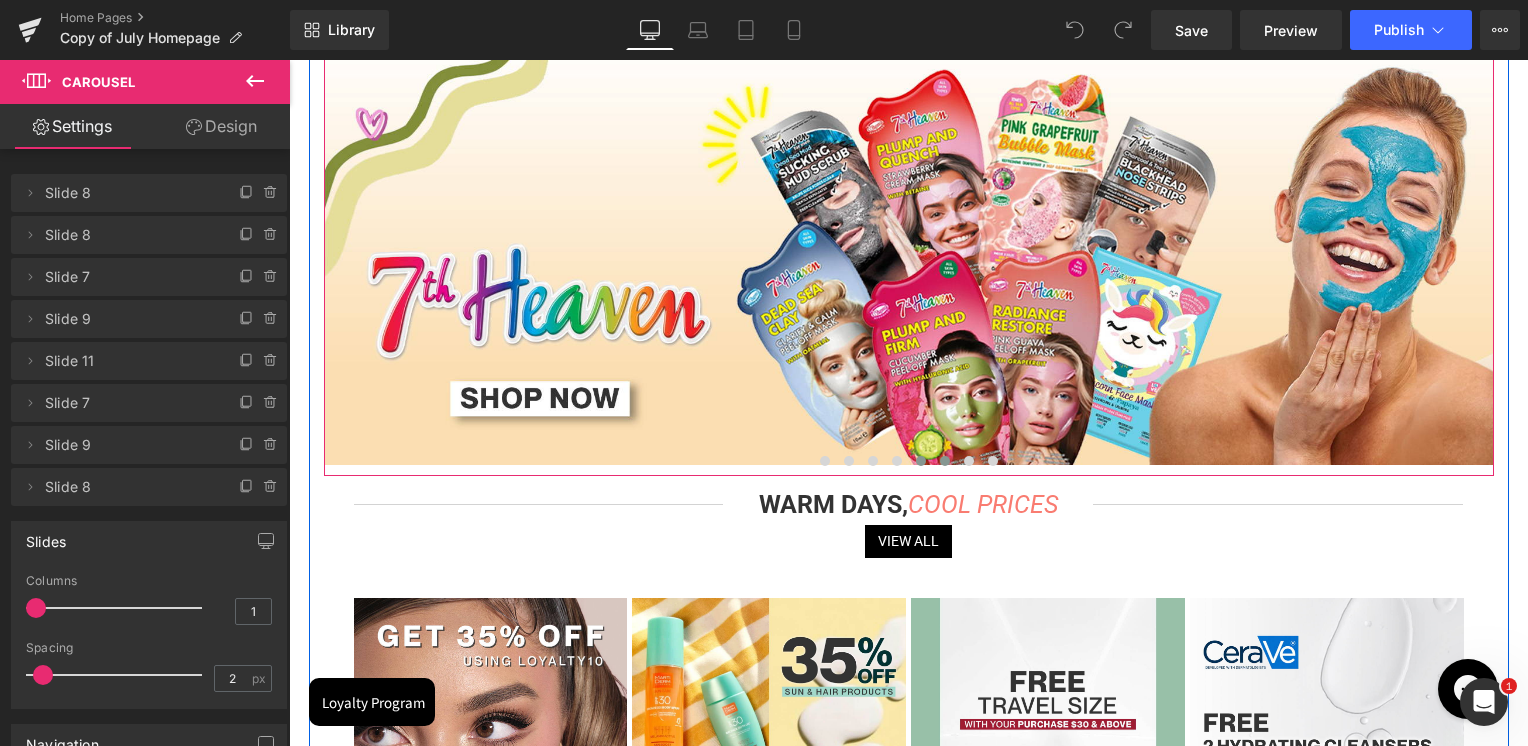 click at bounding box center [945, 461] 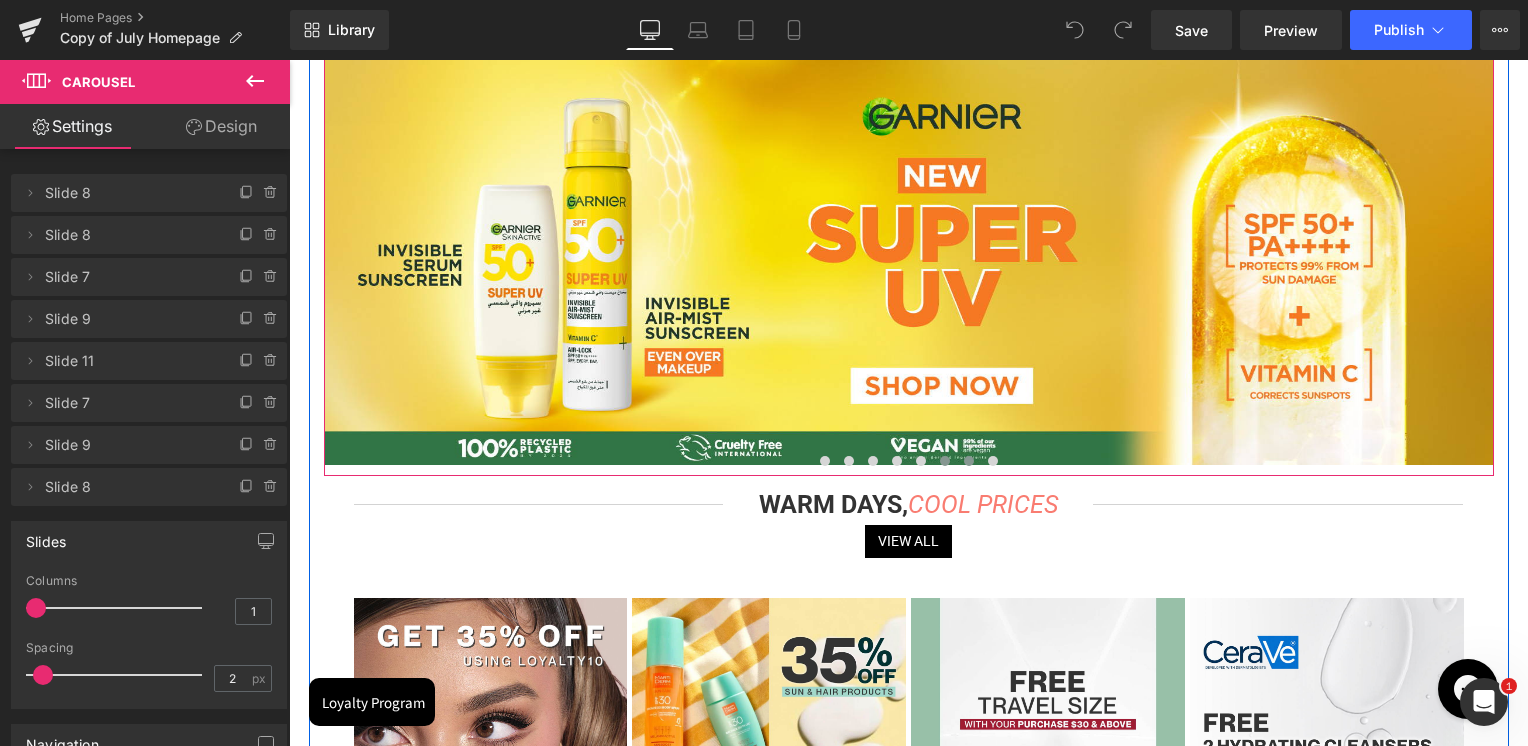 click at bounding box center (969, 461) 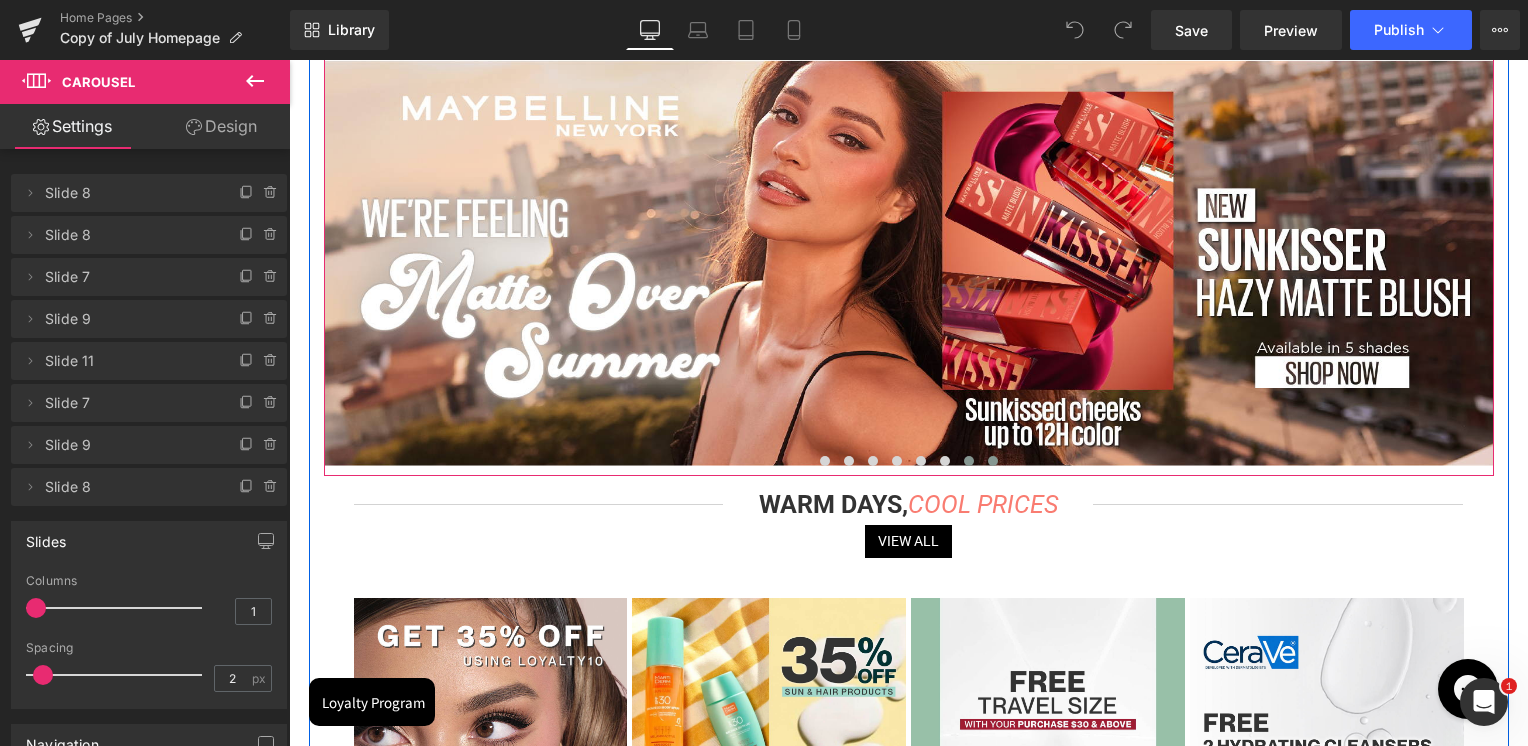 click at bounding box center [993, 461] 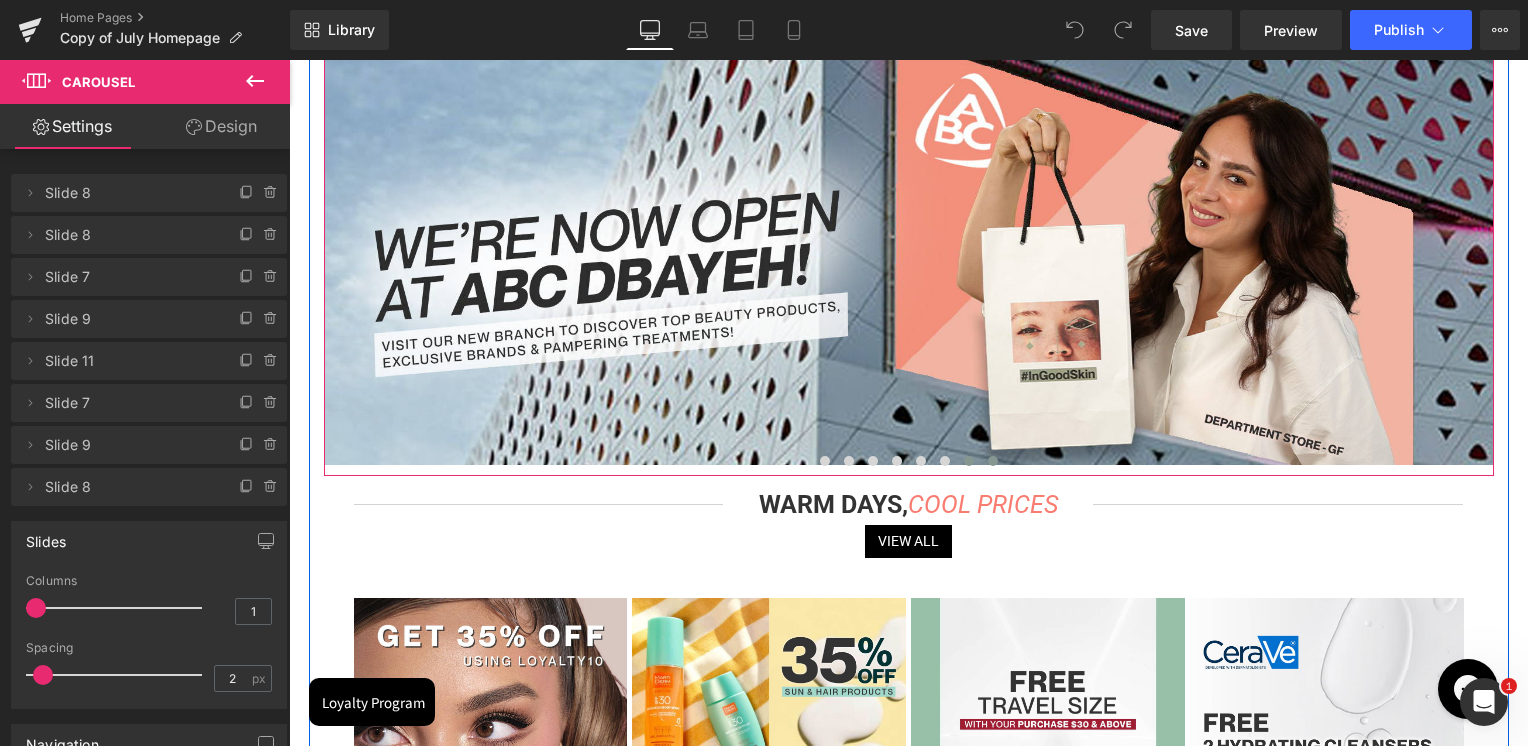 click at bounding box center [969, 461] 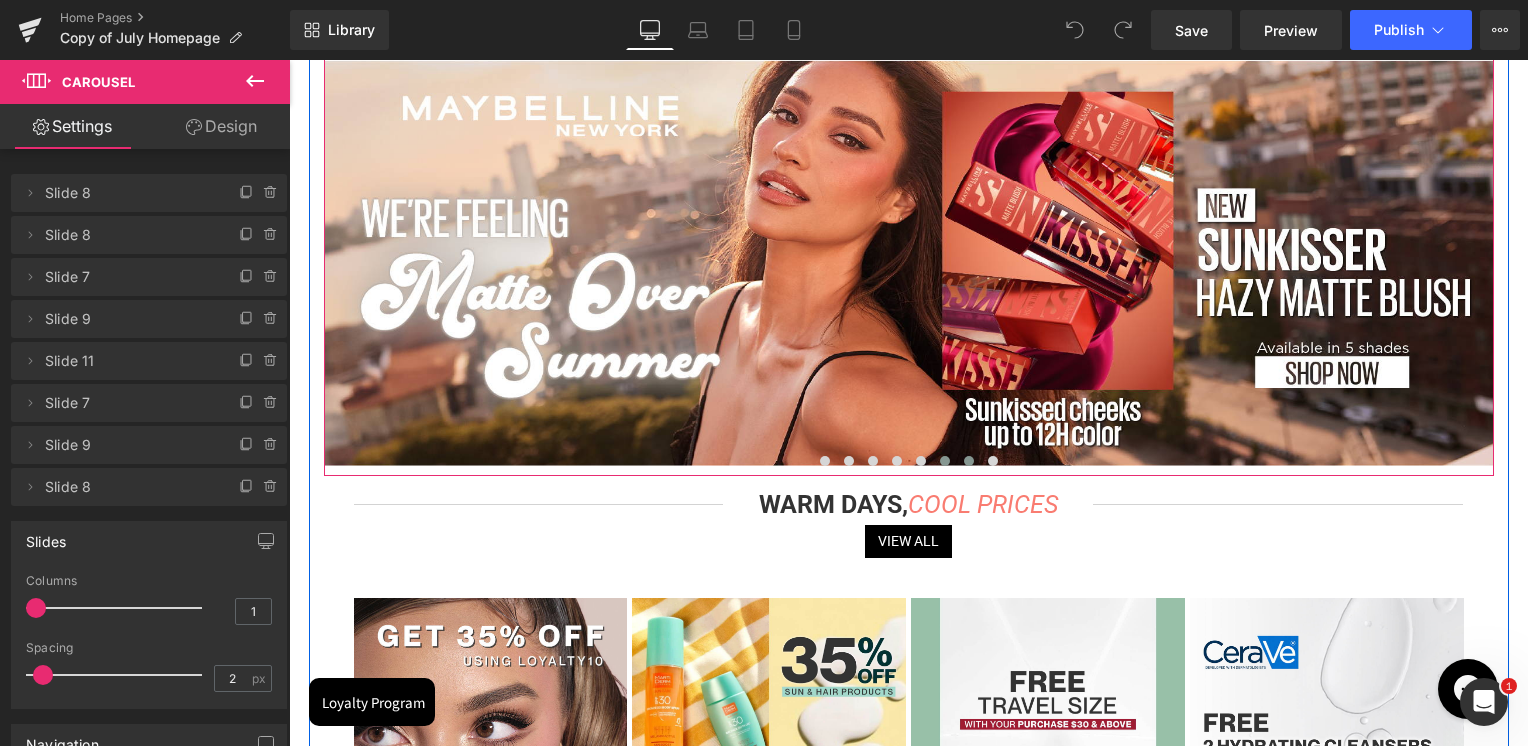 click at bounding box center [945, 461] 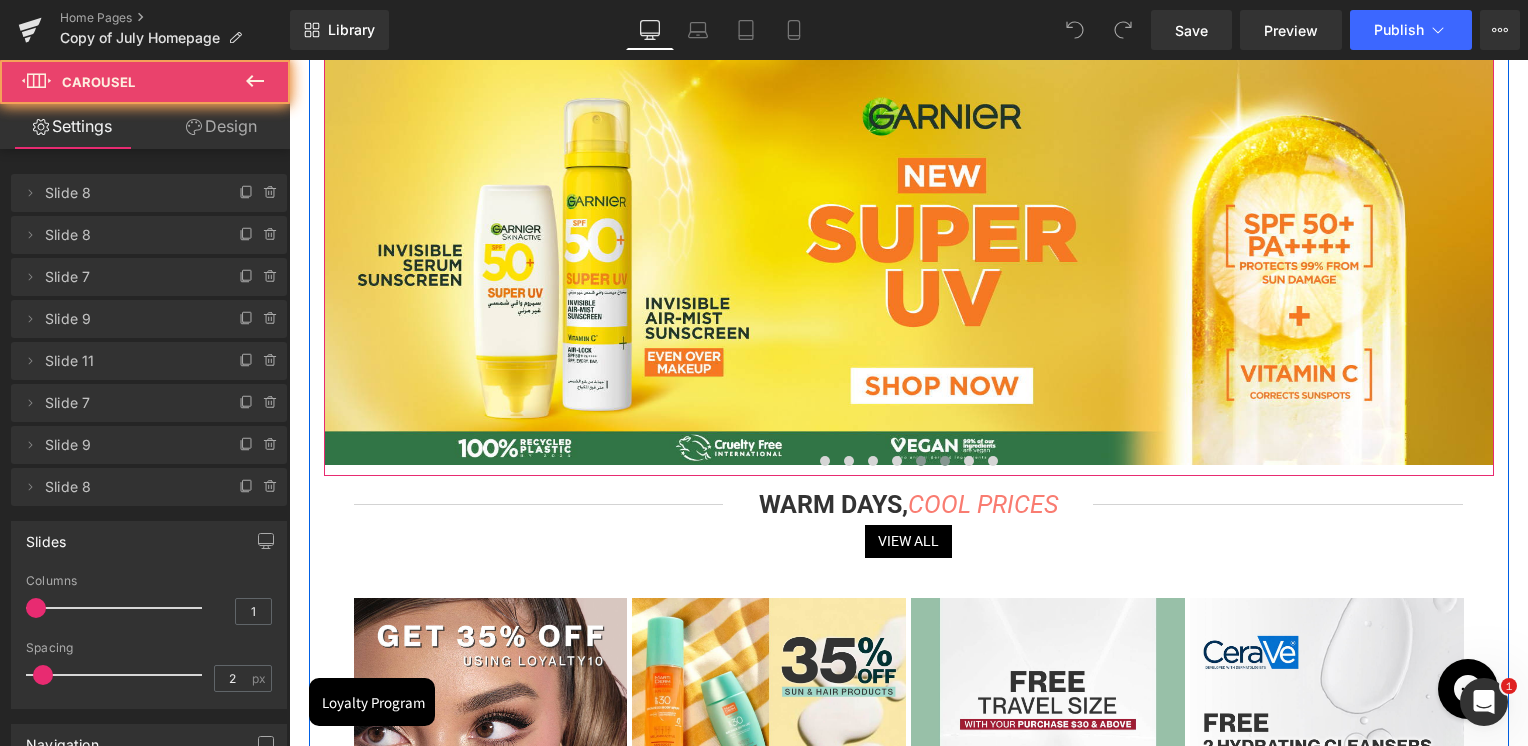 click at bounding box center [921, 461] 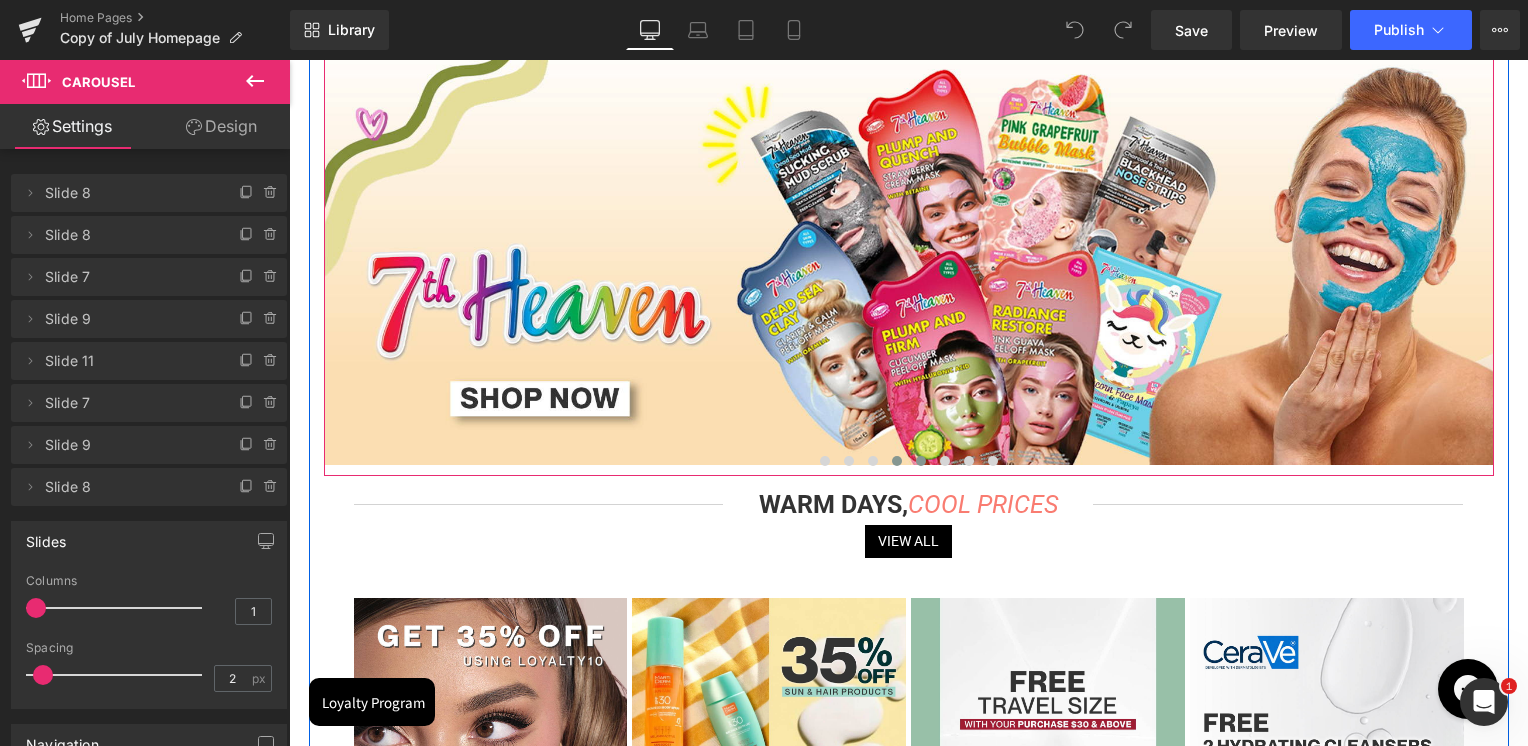 click at bounding box center [897, 461] 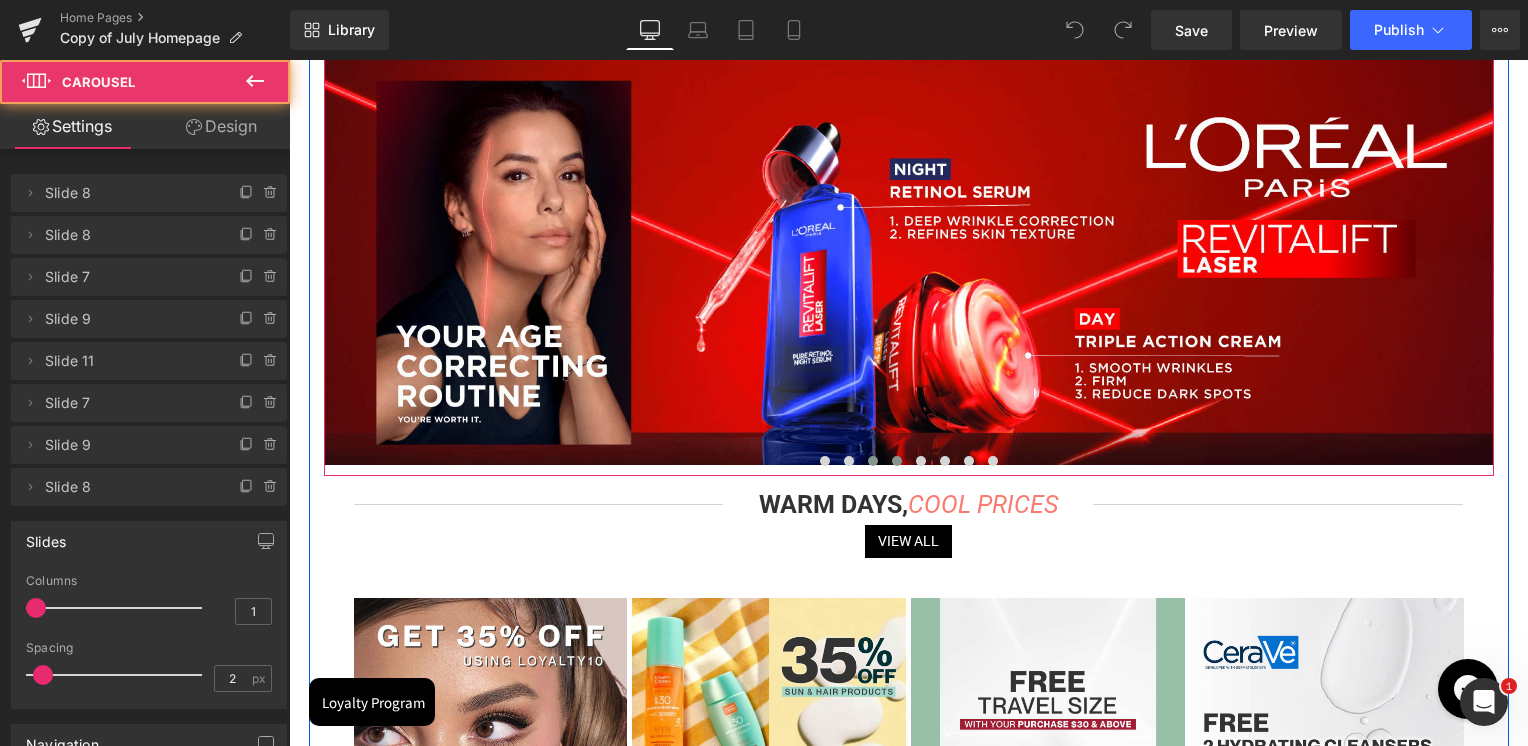 click at bounding box center [873, 461] 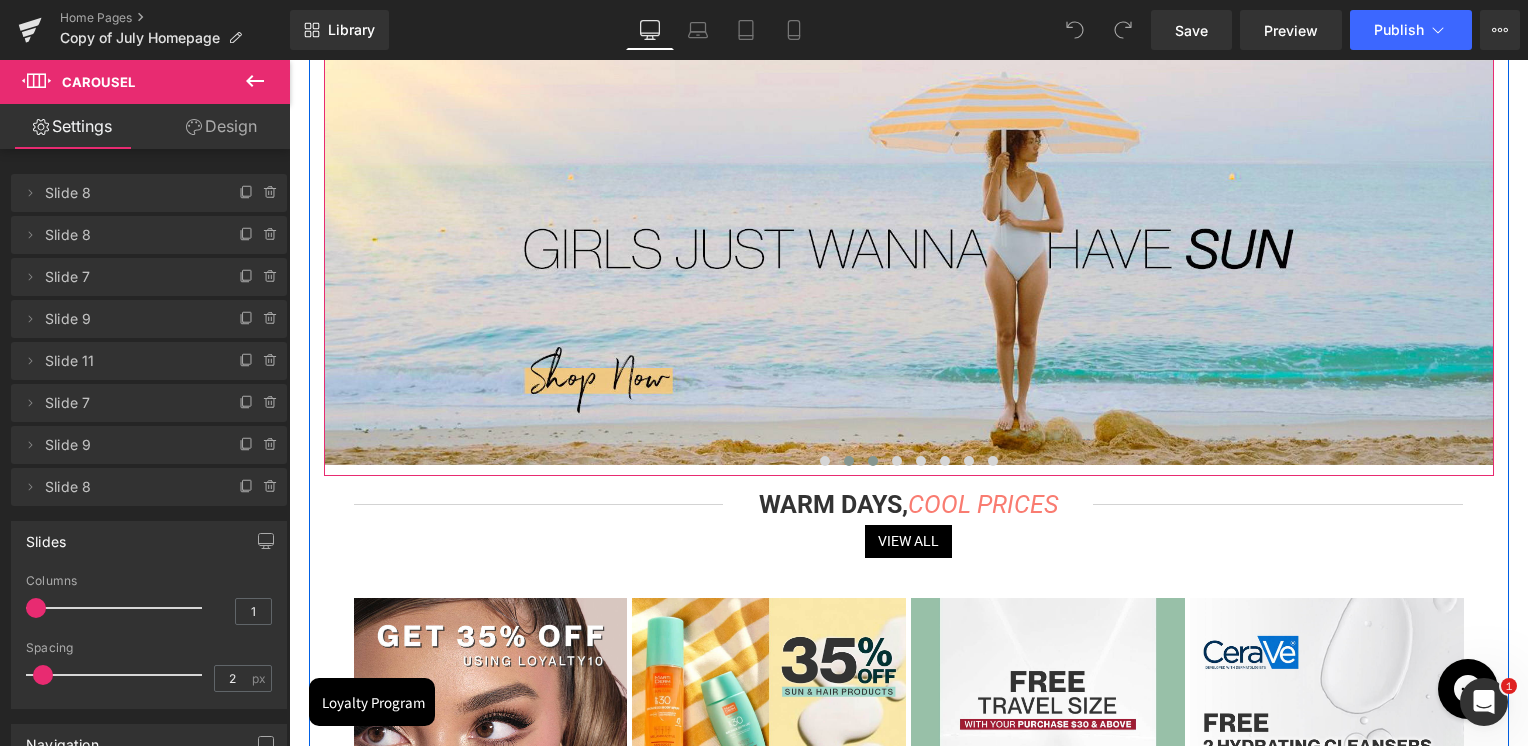 click at bounding box center [849, 461] 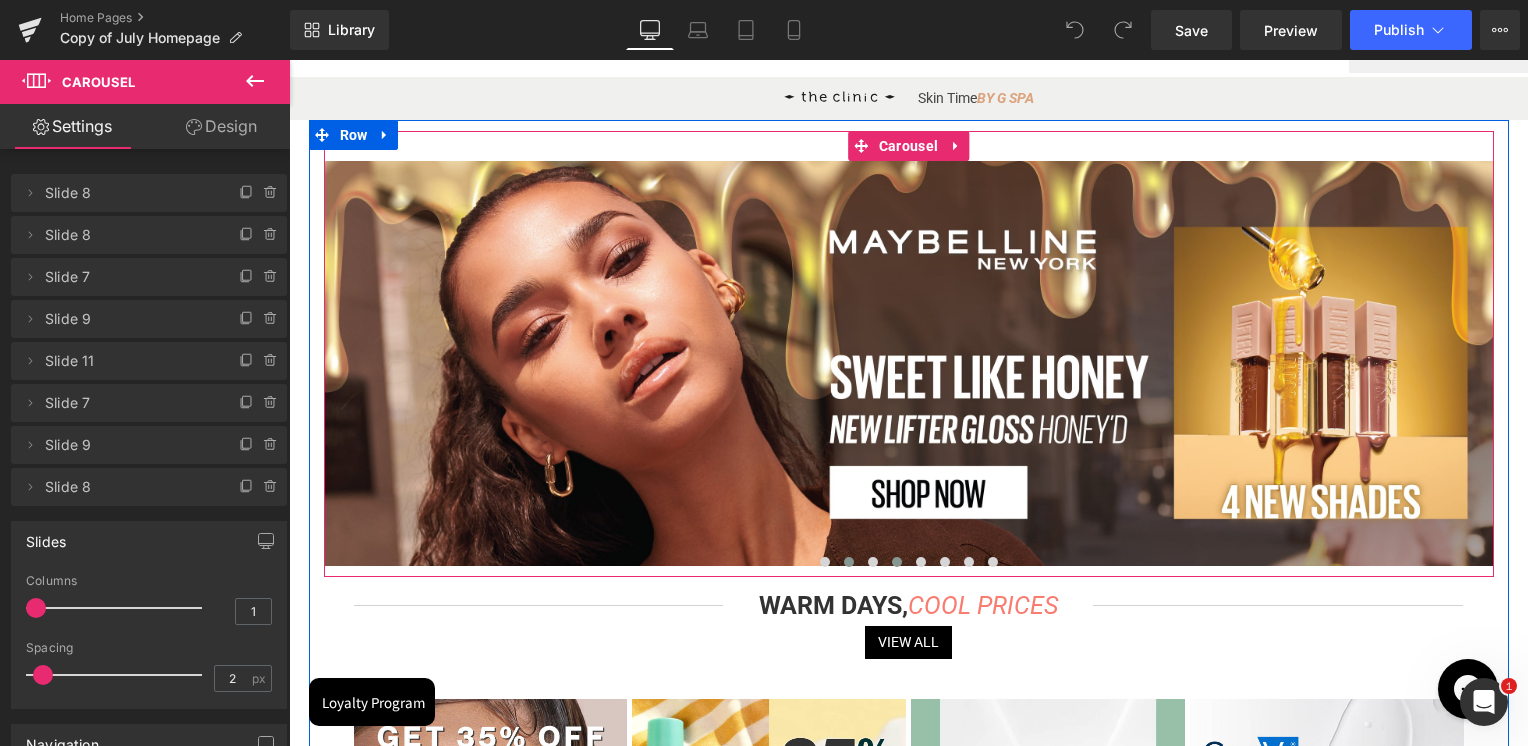 scroll, scrollTop: 200, scrollLeft: 0, axis: vertical 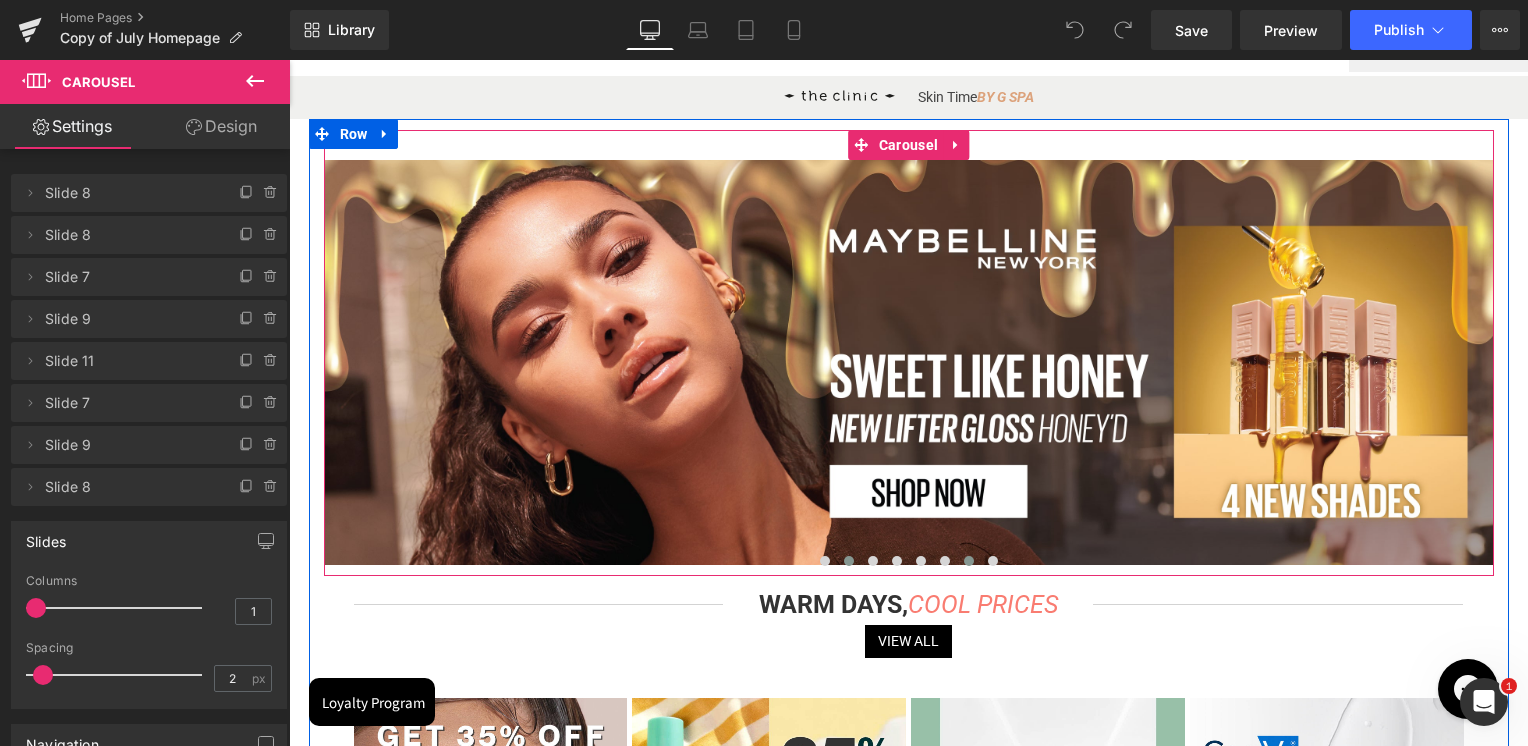 click at bounding box center (969, 561) 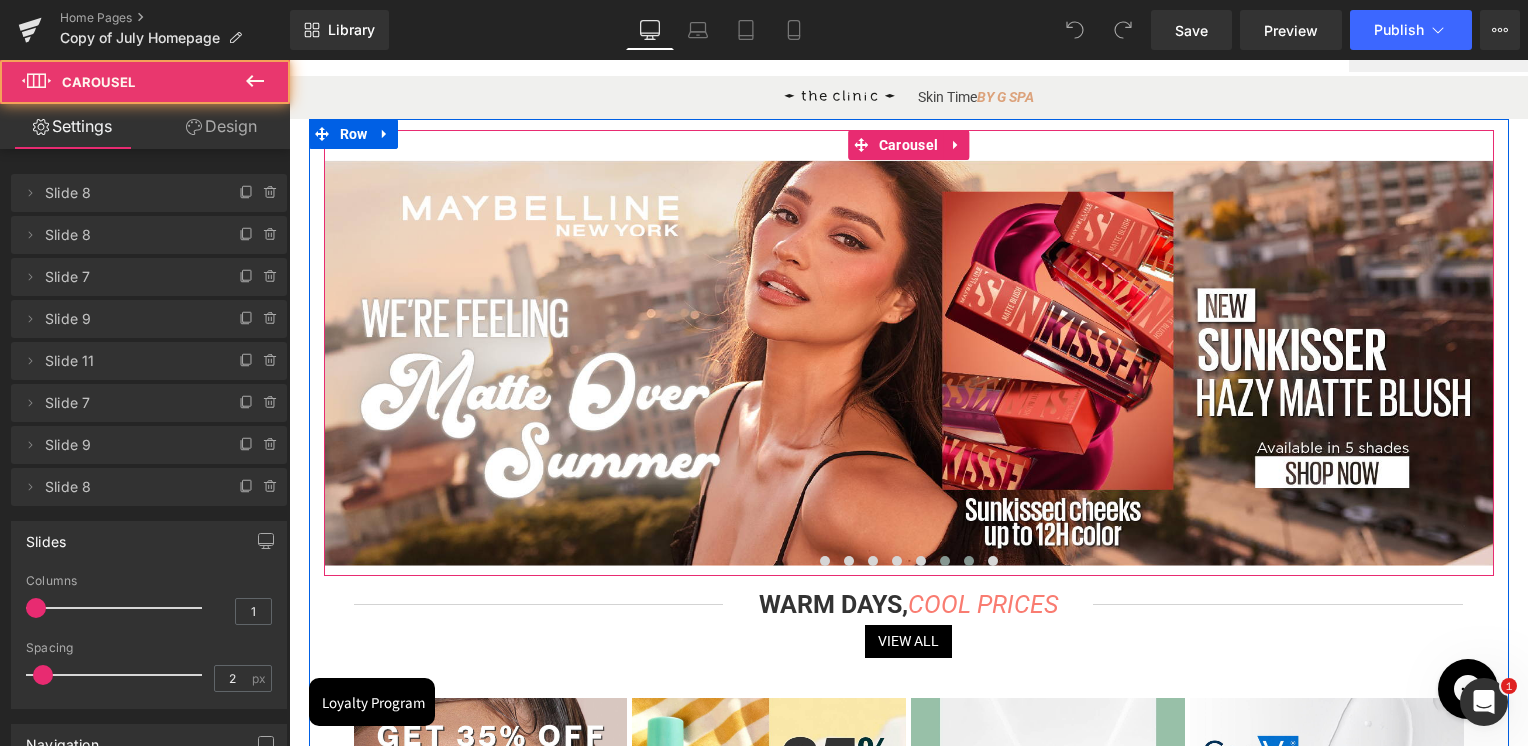 click at bounding box center [945, 561] 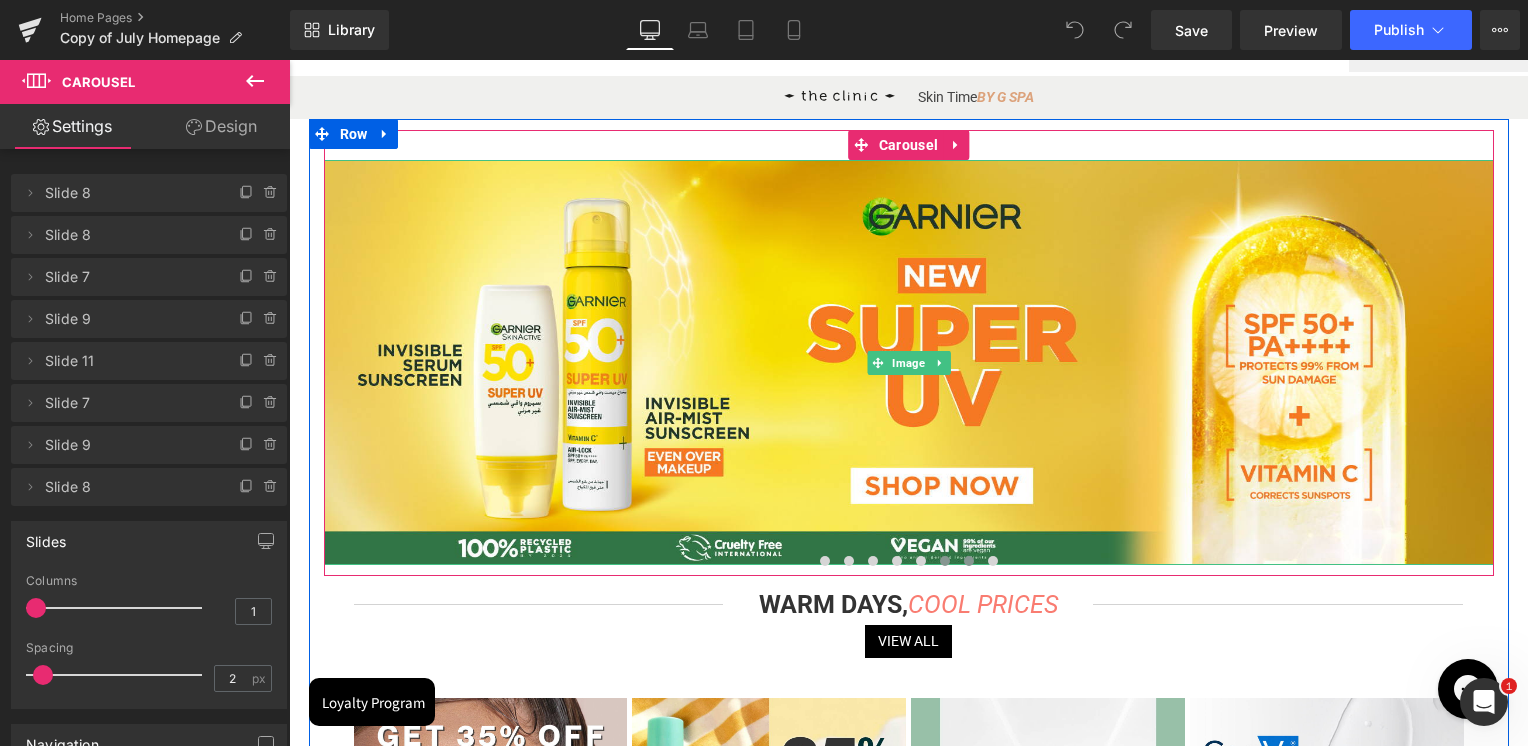 click at bounding box center (969, 561) 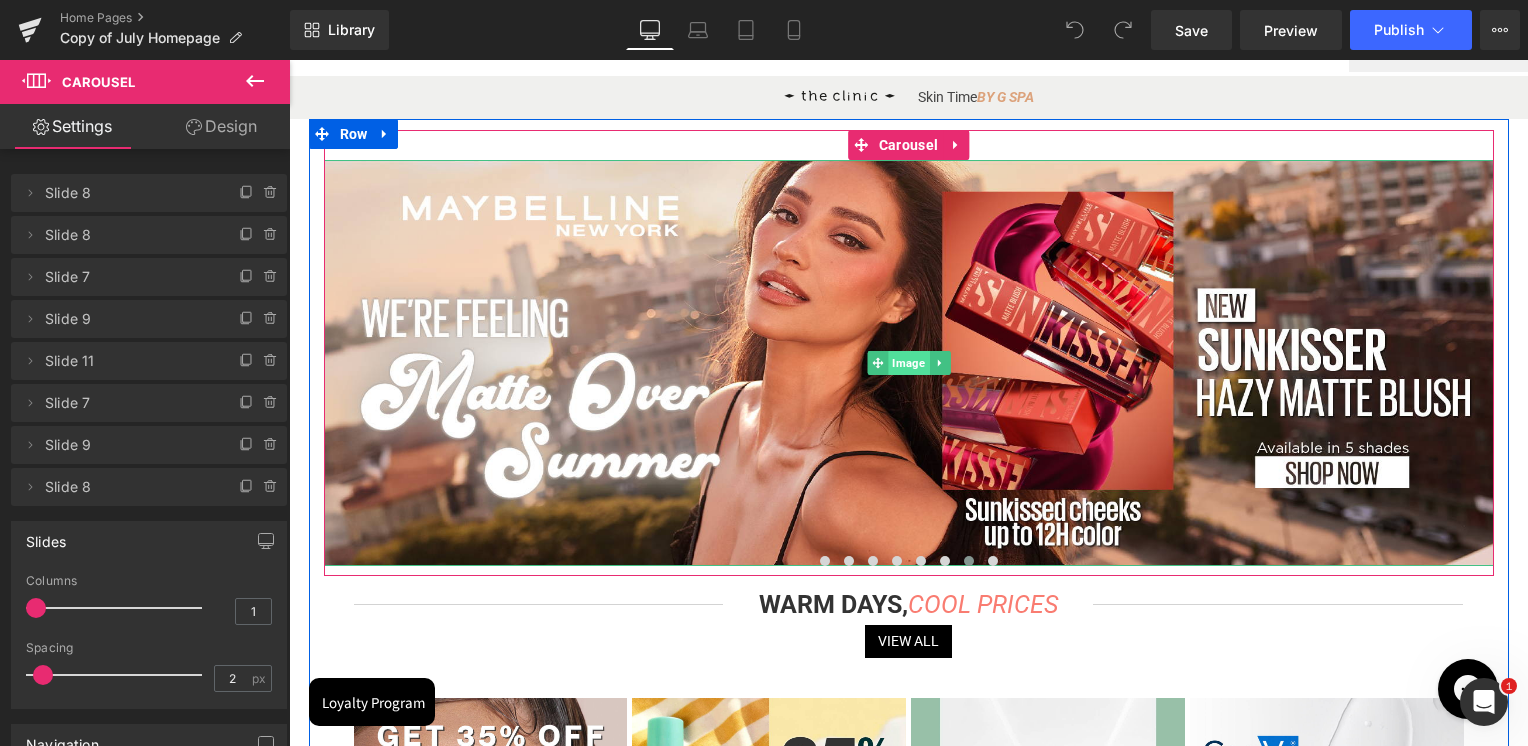 click on "Image" at bounding box center (908, 363) 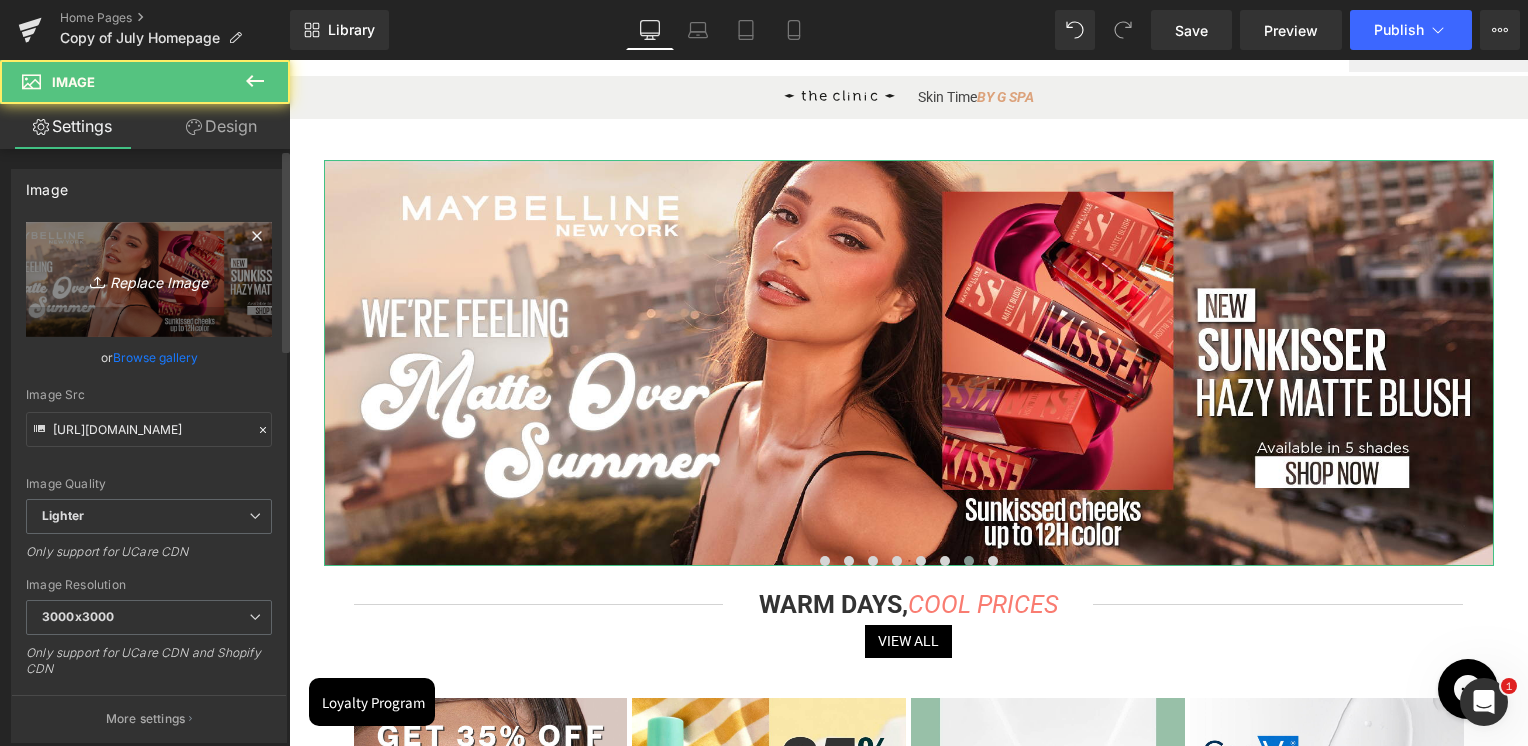 click on "Replace Image" at bounding box center (149, 279) 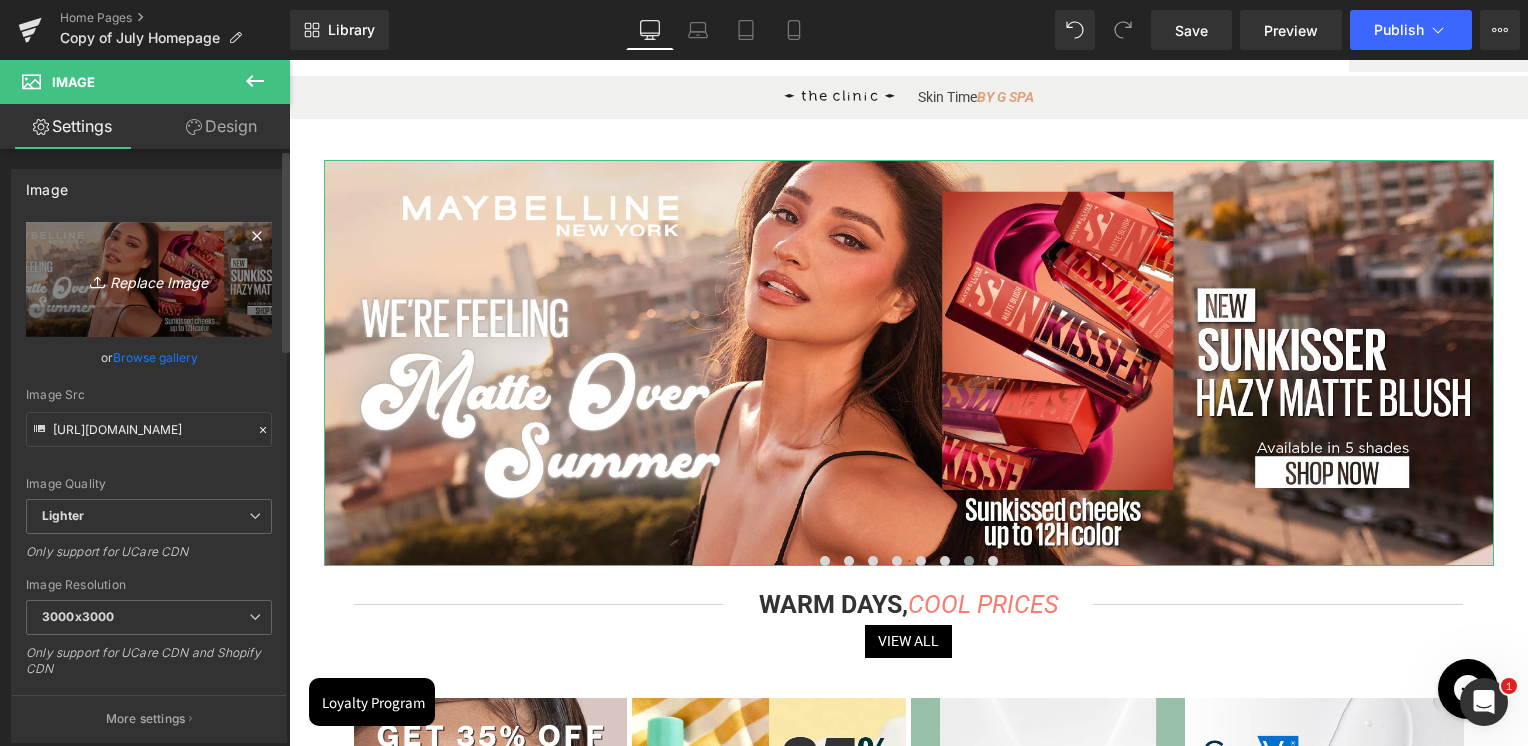 type on "C:\fakepath\2000-x-692-px.jpg" 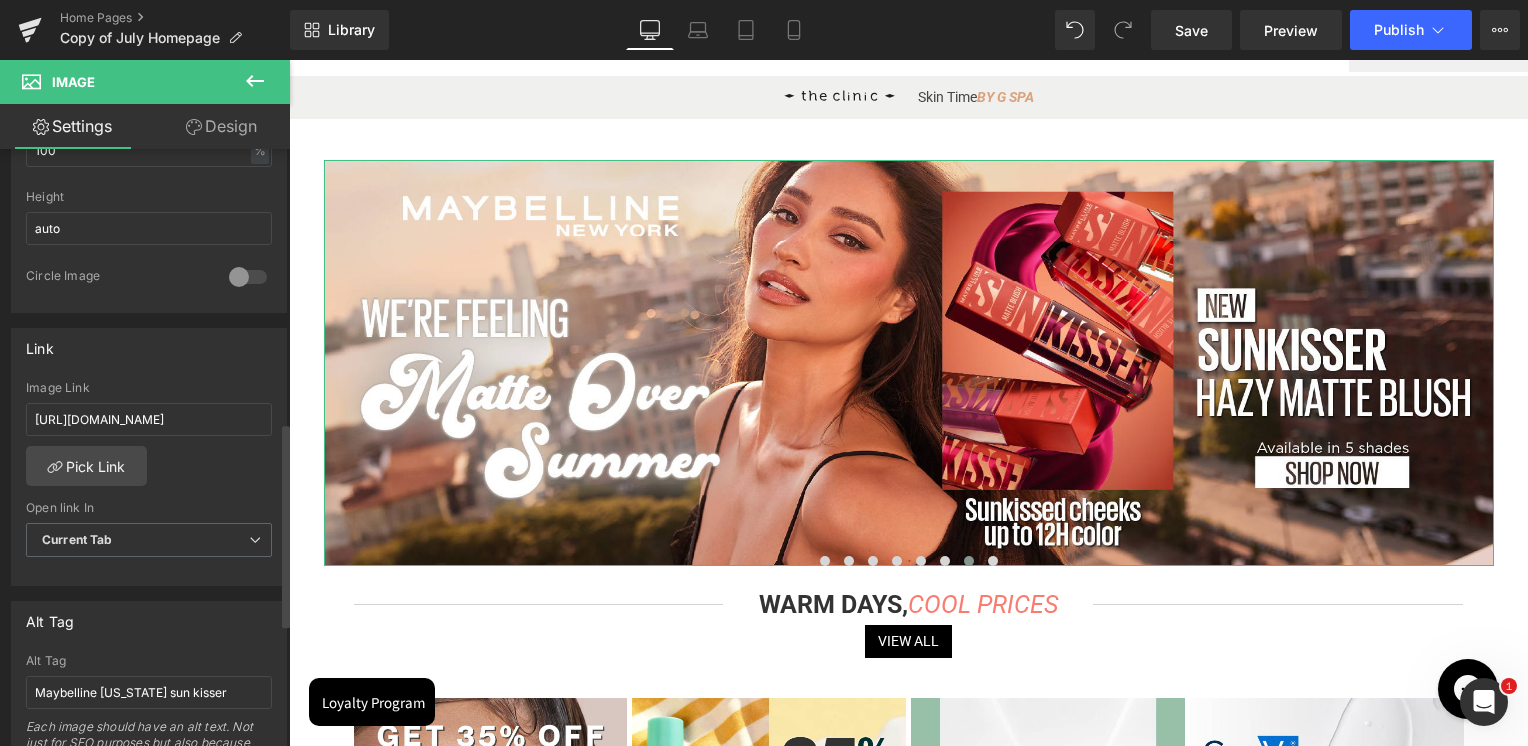 scroll, scrollTop: 800, scrollLeft: 0, axis: vertical 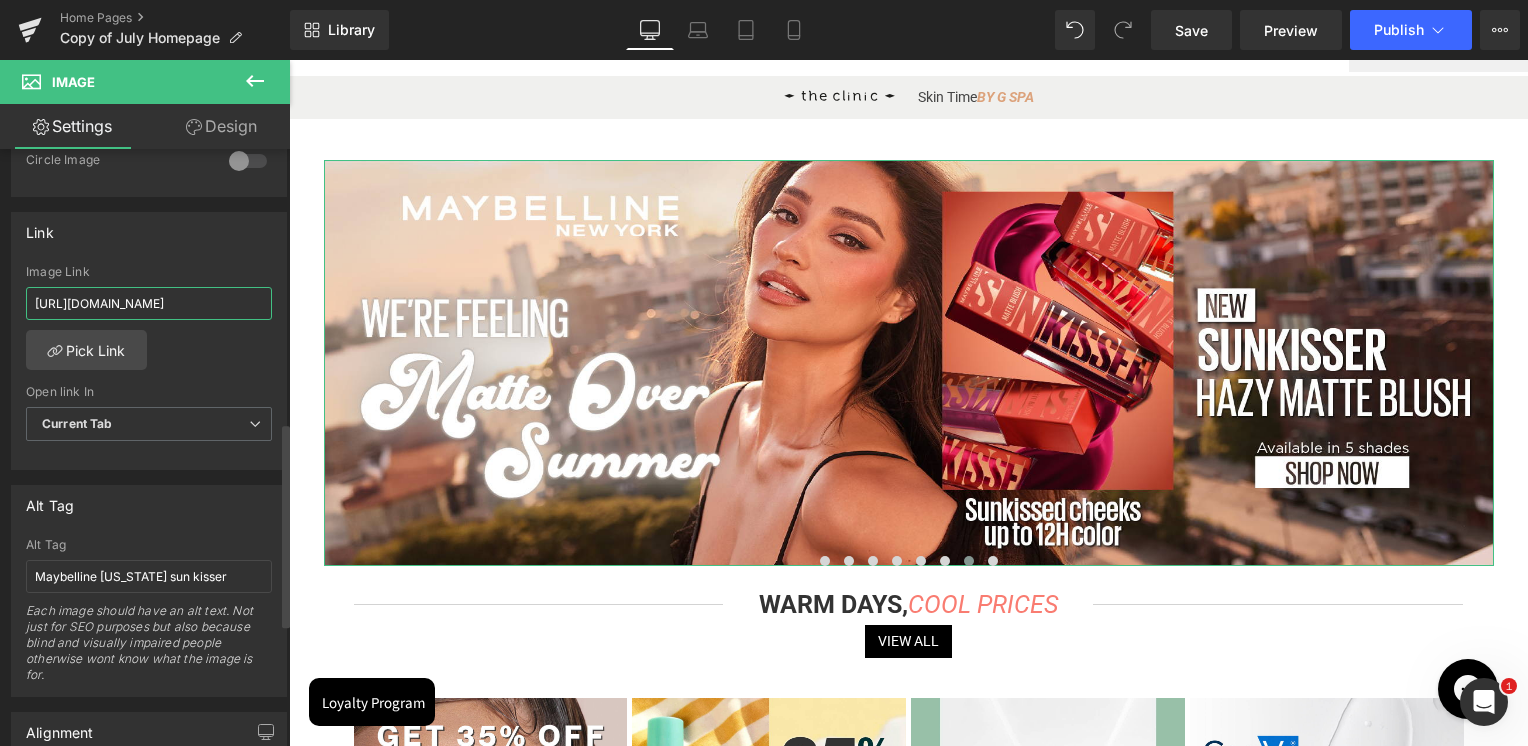 click on "[URL][DOMAIN_NAME]" at bounding box center [149, 303] 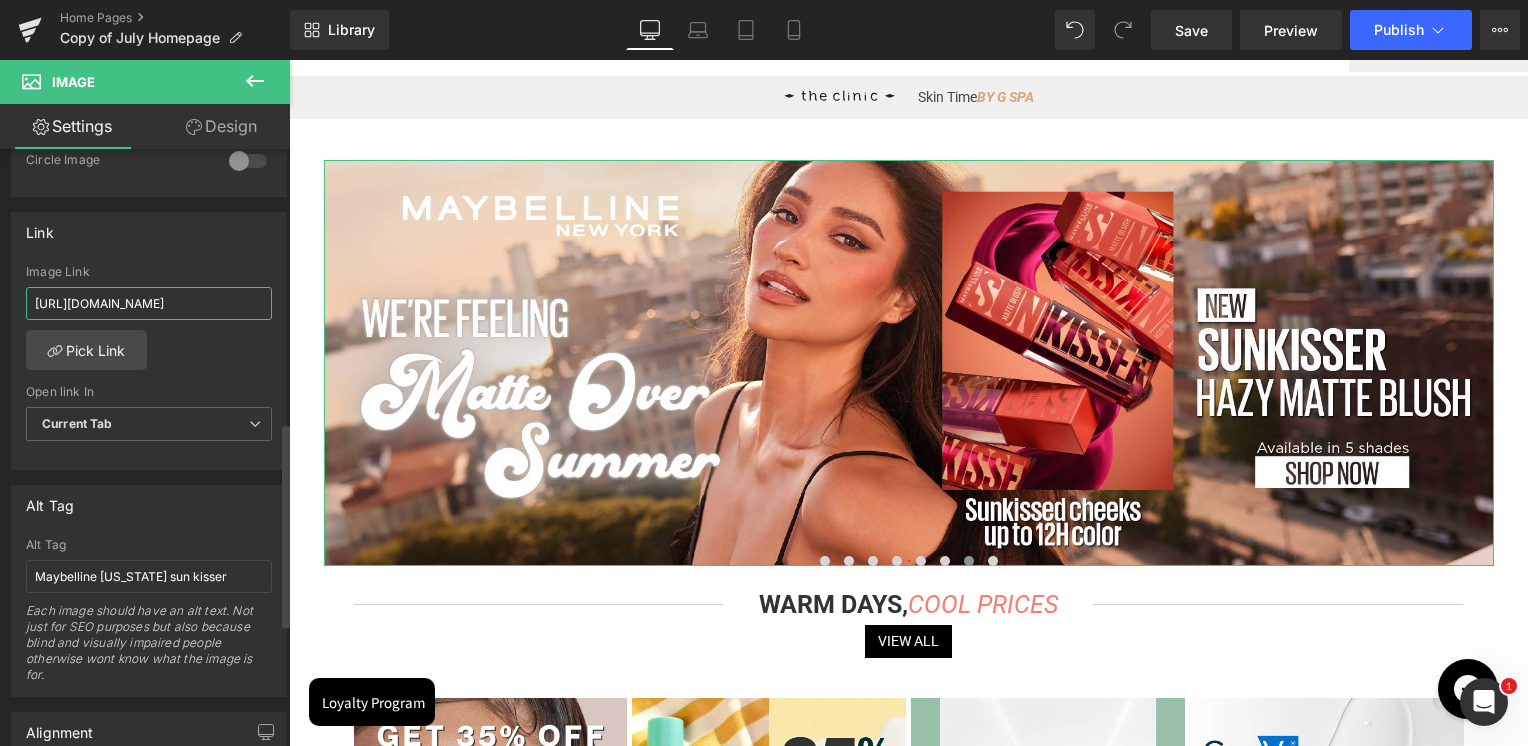 click on "[URL][DOMAIN_NAME]" at bounding box center [149, 303] 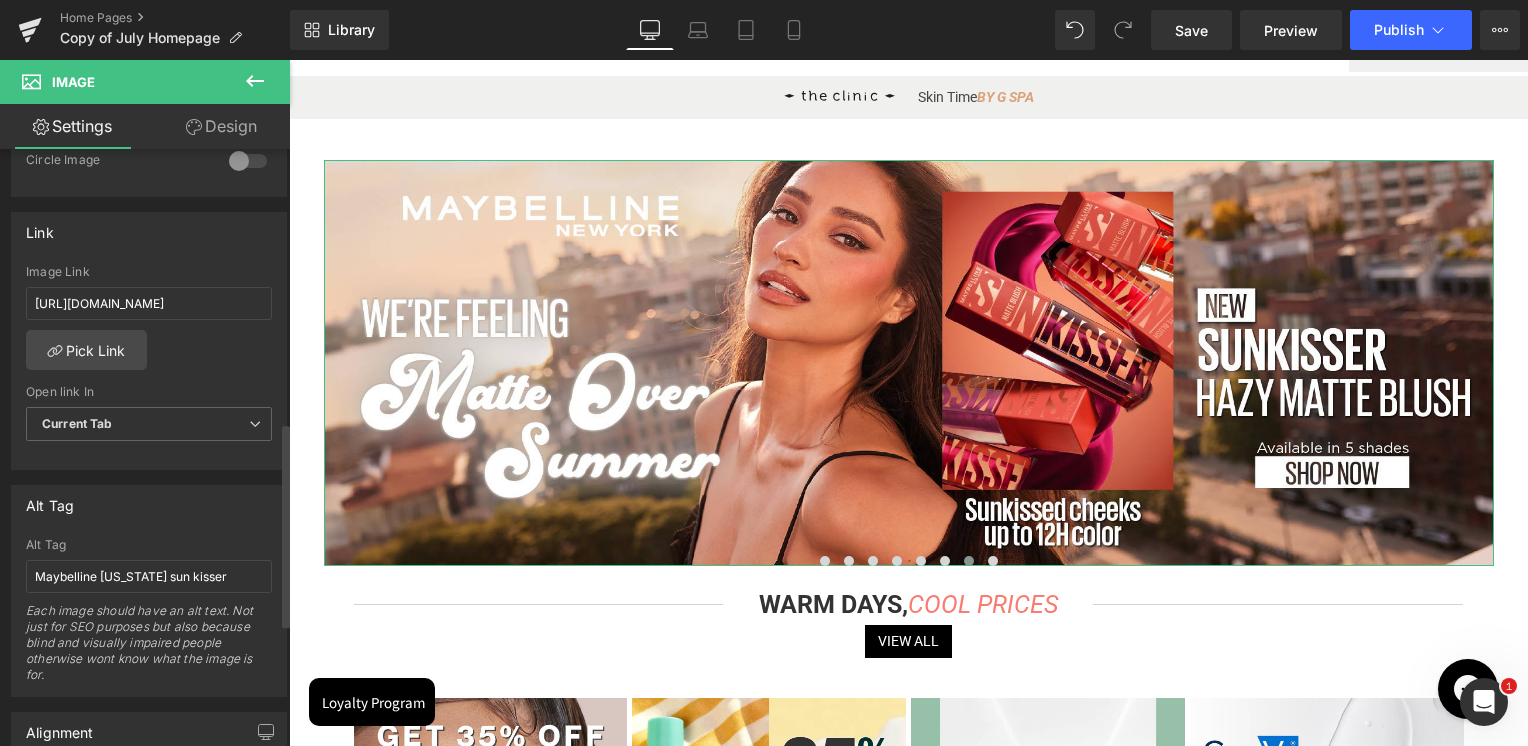 click on "Link [URL][DOMAIN_NAME] Image Link [URL][DOMAIN_NAME]  Pick Link Current Tab New Tab Open link In
Current Tab
Current Tab New Tab" at bounding box center (149, 341) 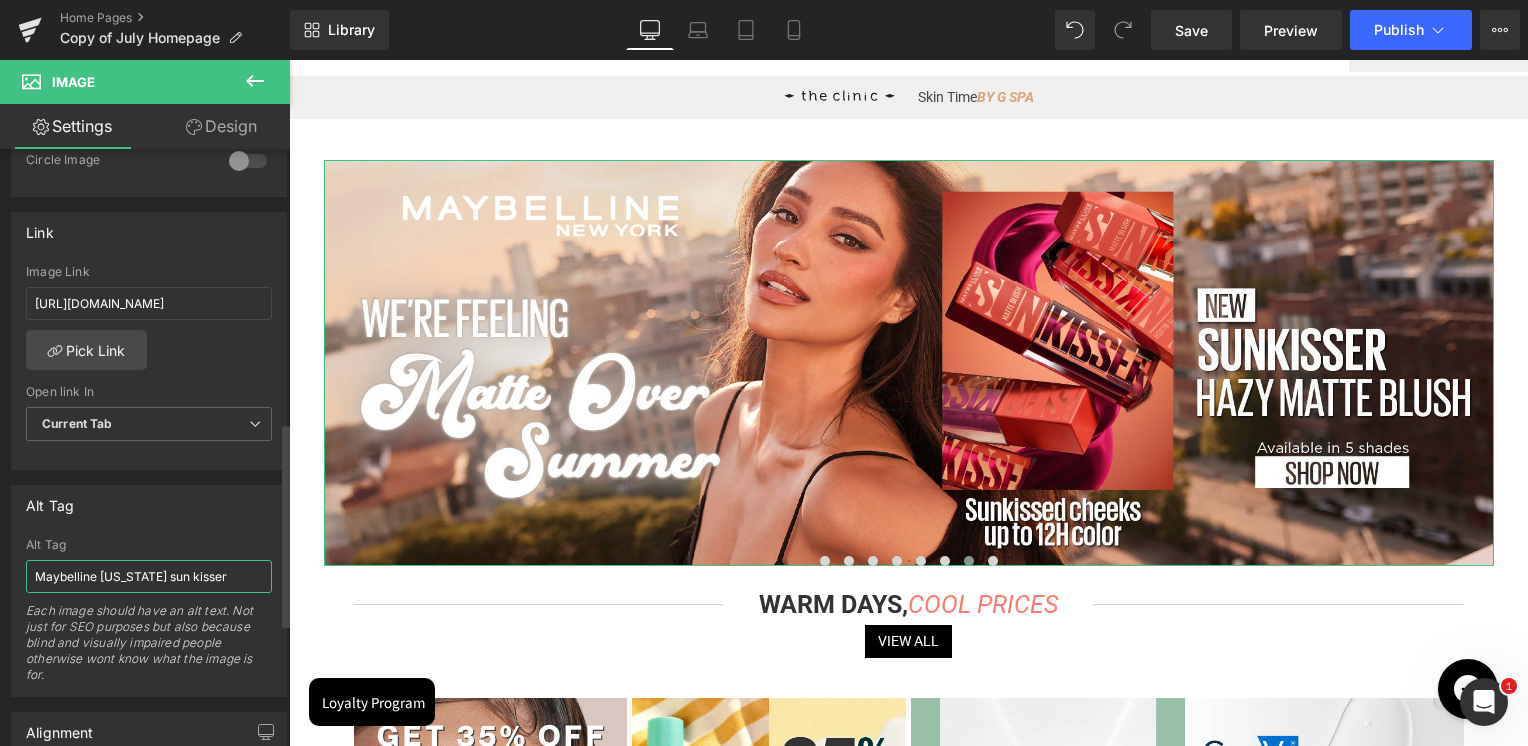 click on "Maybelline [US_STATE] sun kisser" at bounding box center (149, 576) 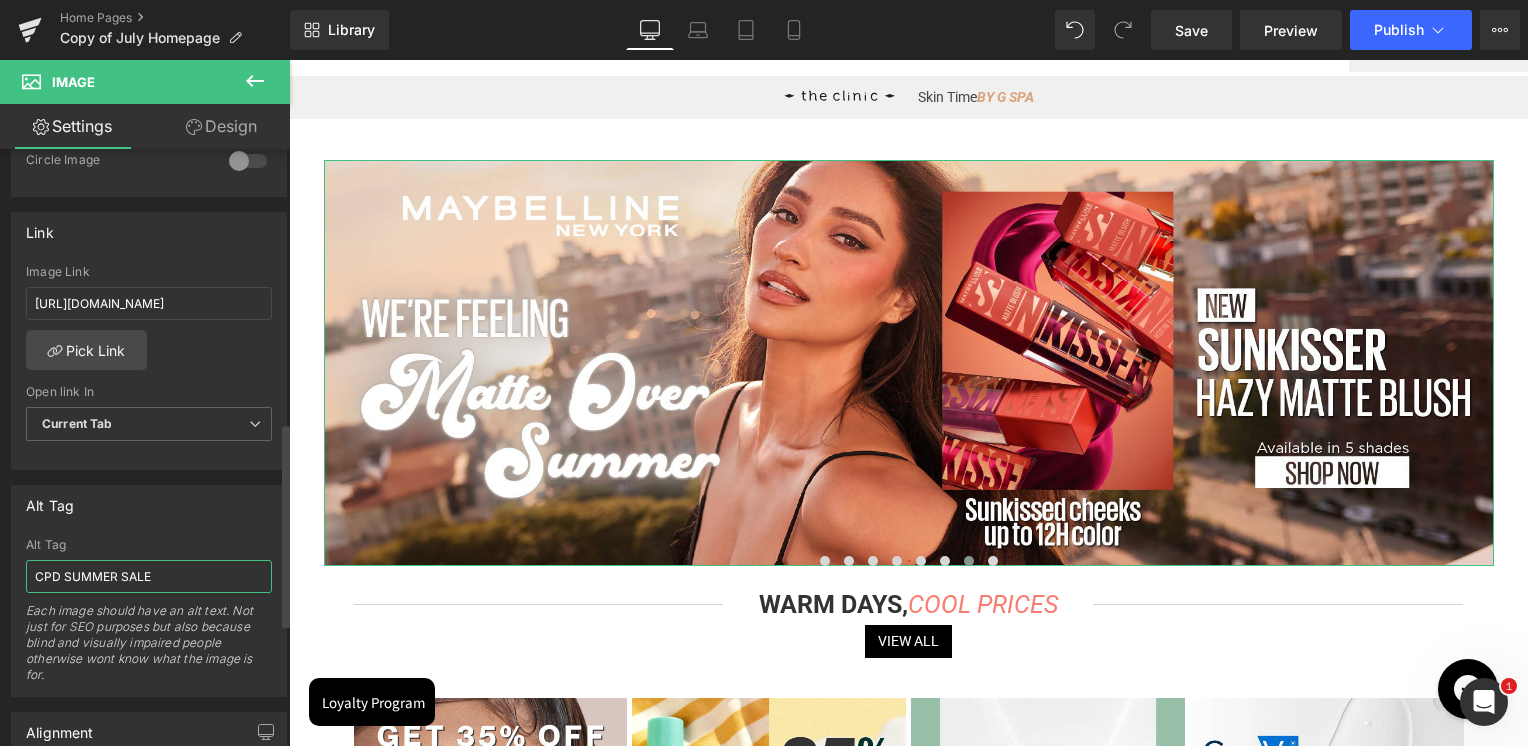type on "CPD SUMMER SALE" 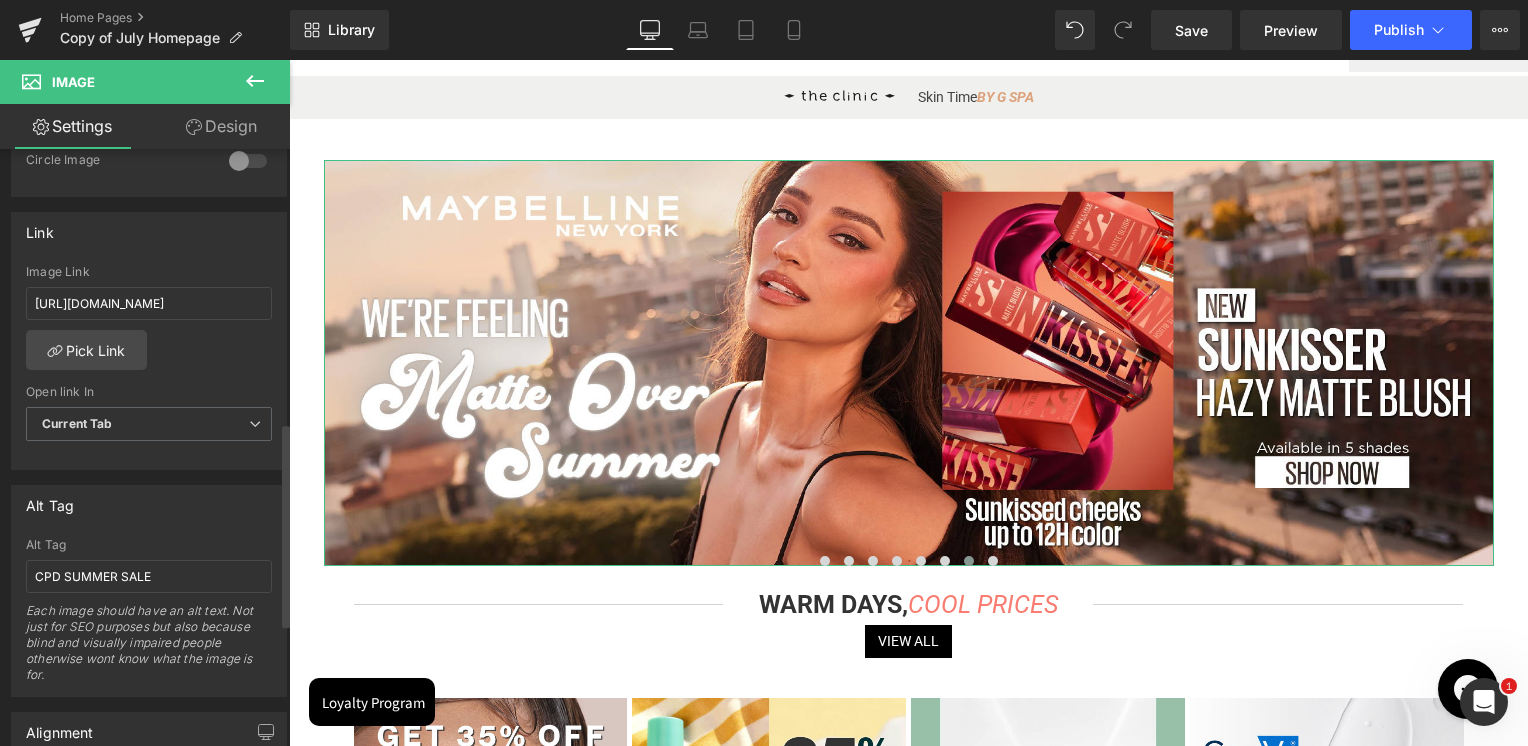 click on "Alt Tag Maybelline [US_STATE] sun kisser Alt Tag CPD SUMMER SALE Each image should have an alt text. Not just for SEO purposes but also because blind and visually impaired people otherwise wont know what the image is for." at bounding box center (149, 591) 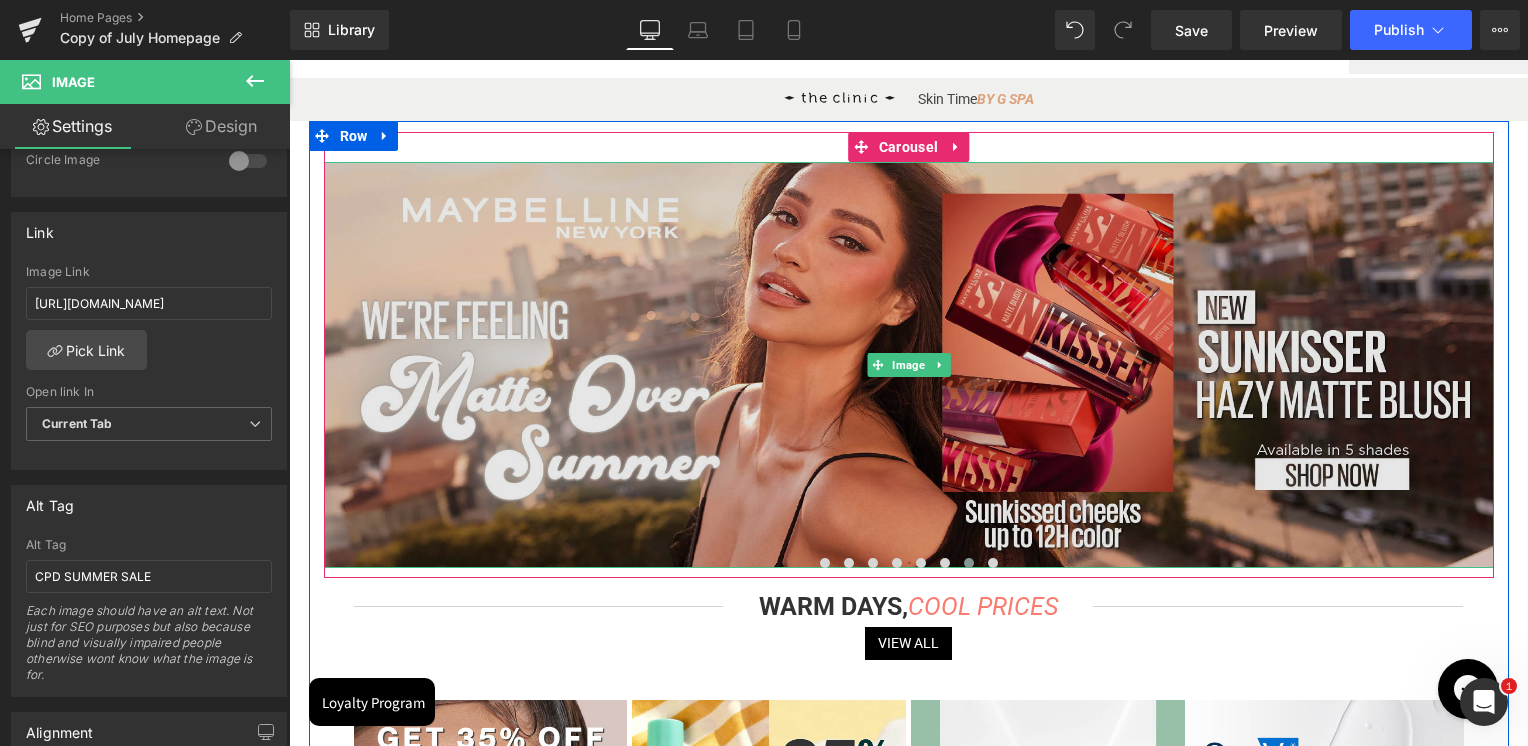 scroll, scrollTop: 0, scrollLeft: 0, axis: both 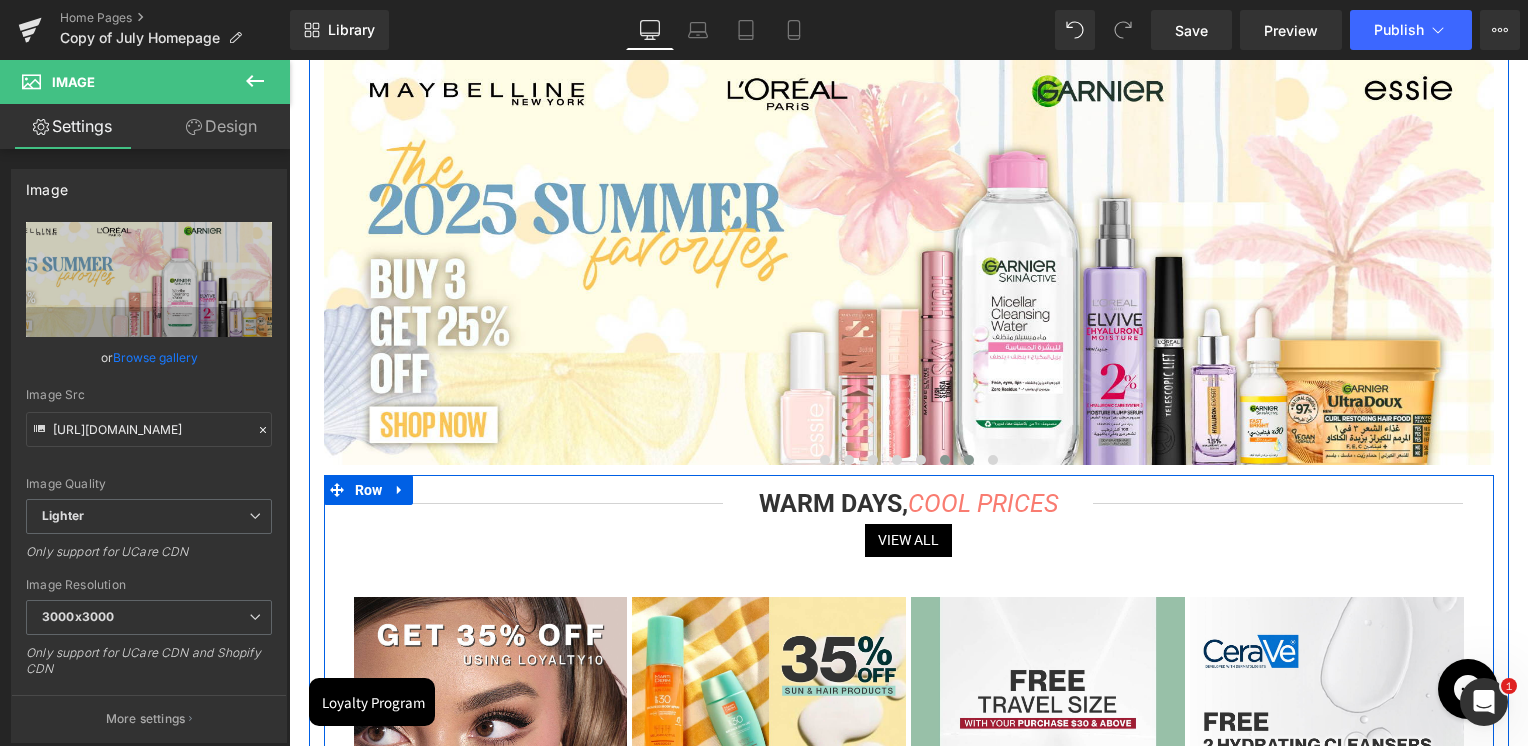 click at bounding box center [945, 460] 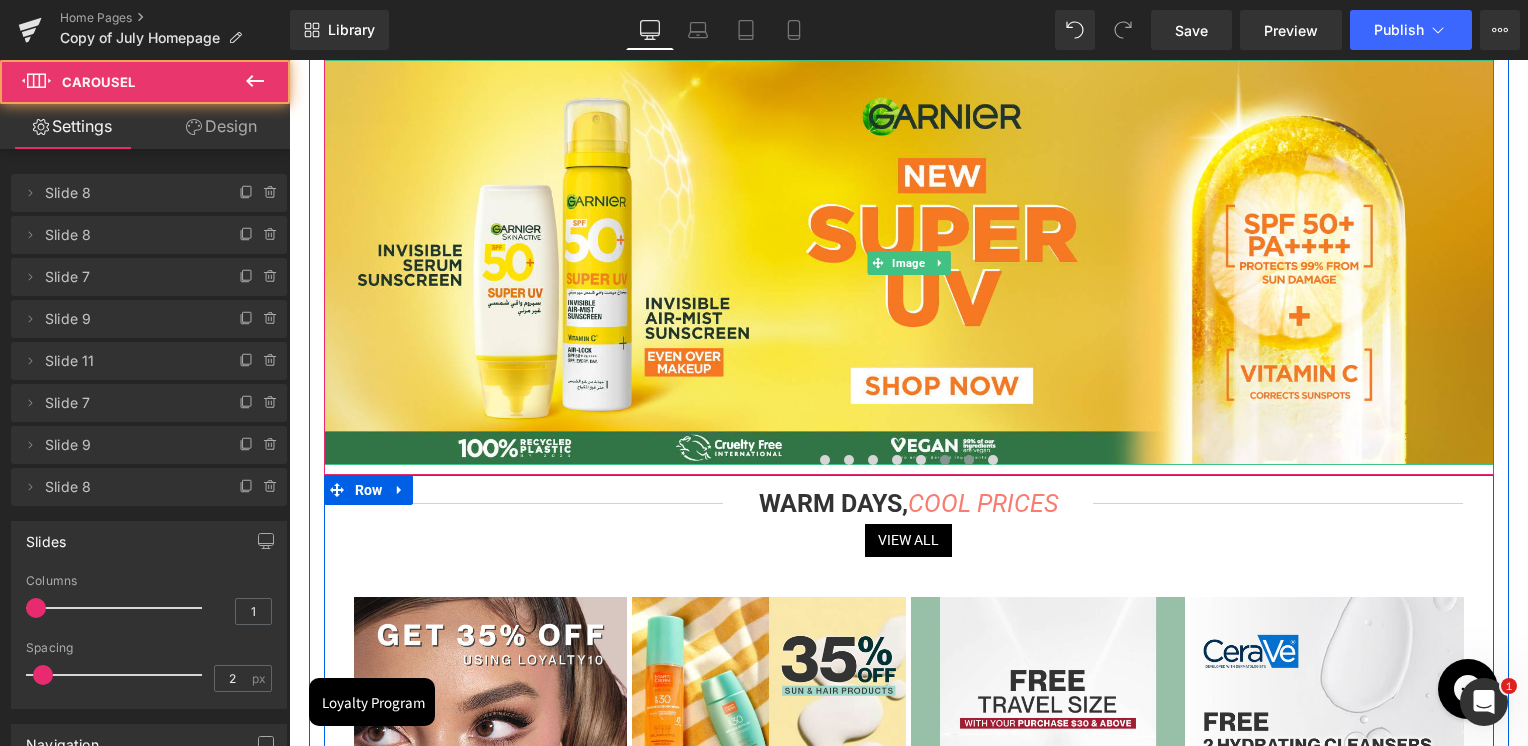 click at bounding box center [969, 460] 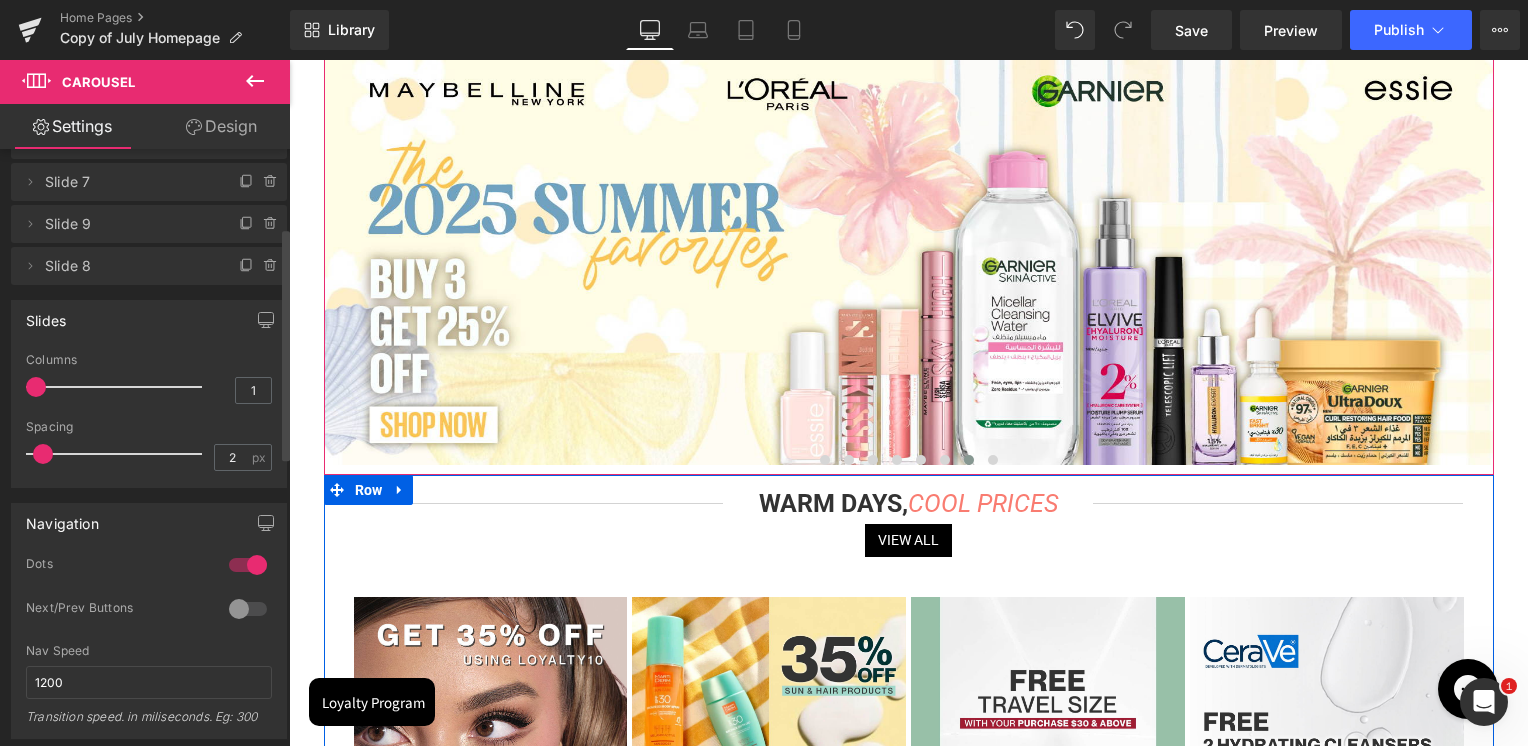scroll, scrollTop: 200, scrollLeft: 0, axis: vertical 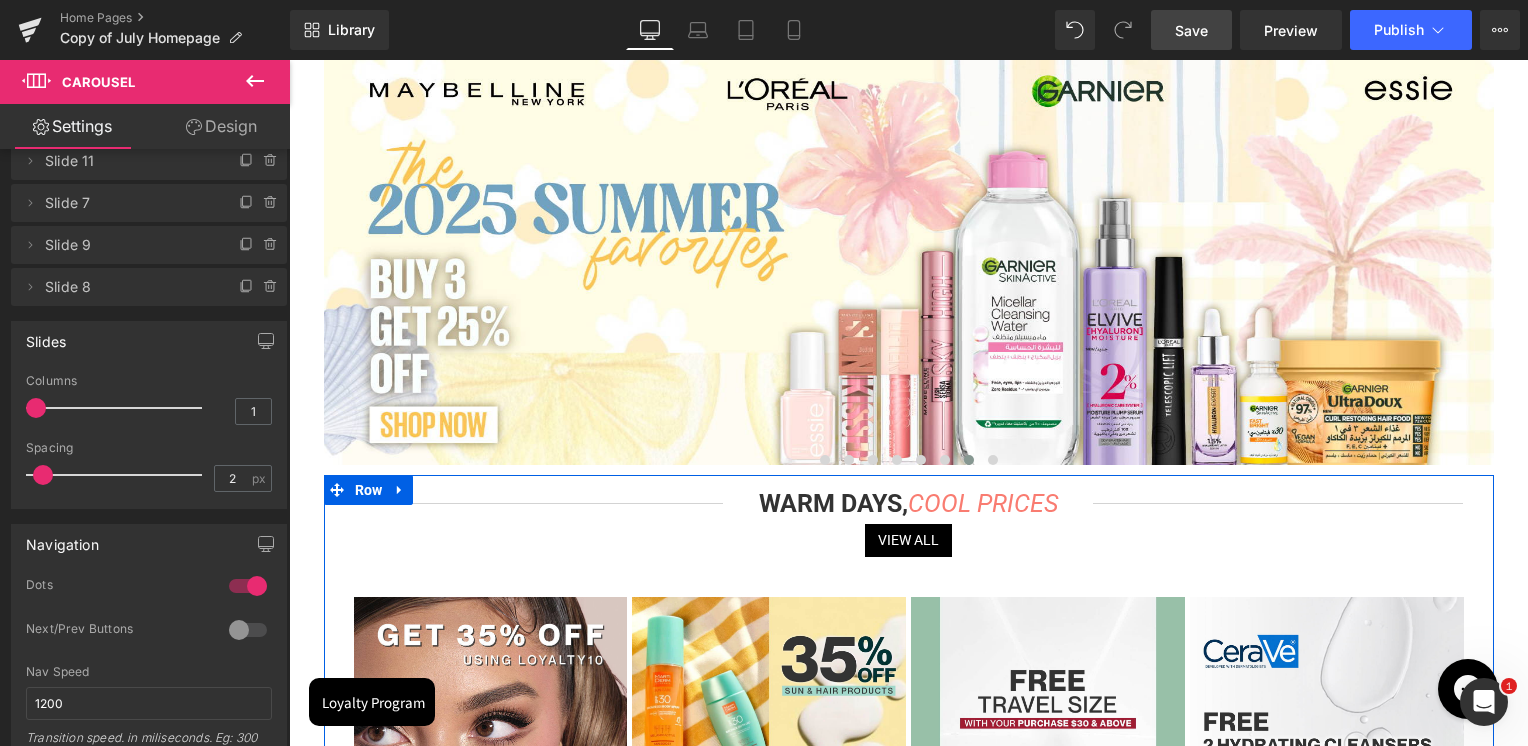click on "Save" at bounding box center (1191, 30) 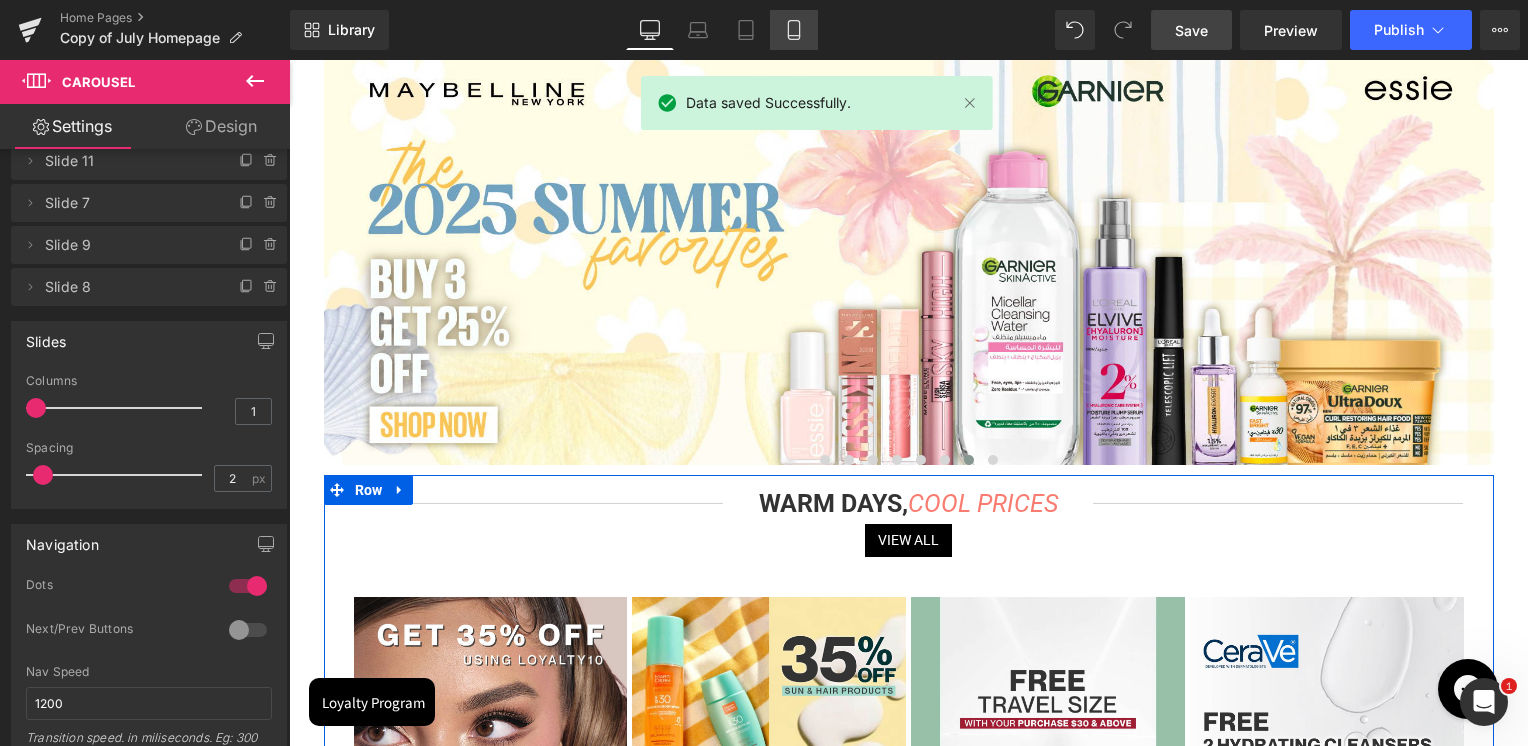 click on "Mobile" at bounding box center [794, 30] 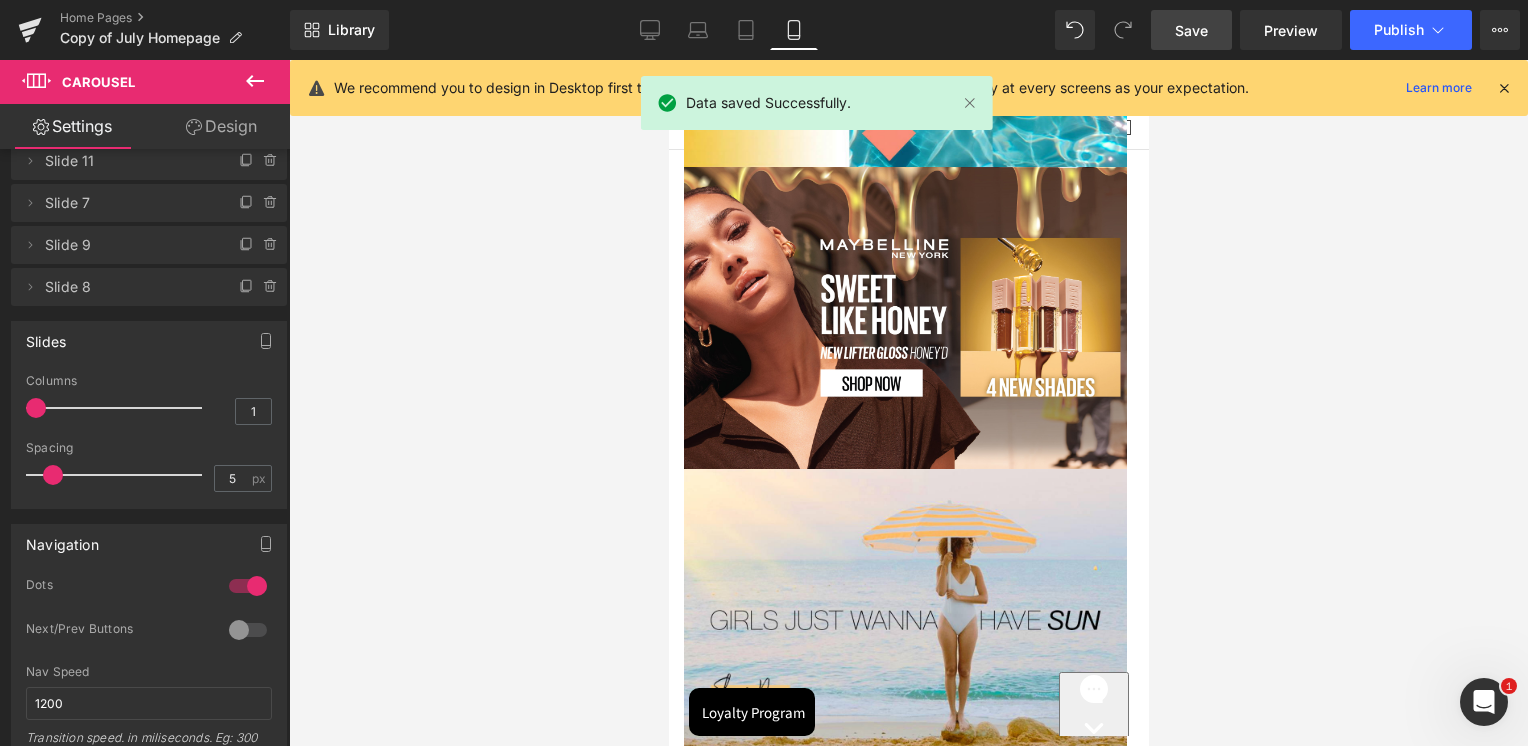 scroll, scrollTop: 0, scrollLeft: 0, axis: both 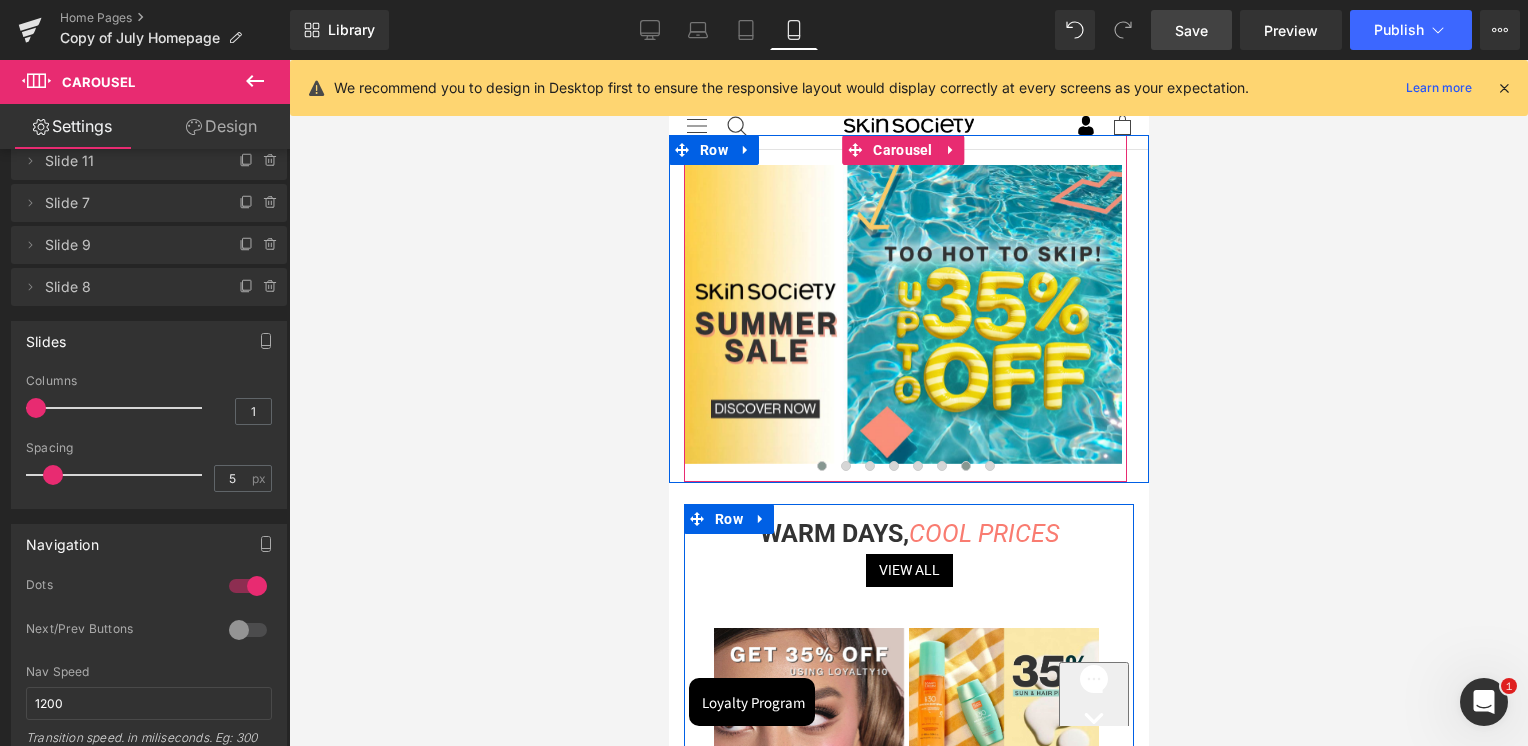 click at bounding box center [965, 466] 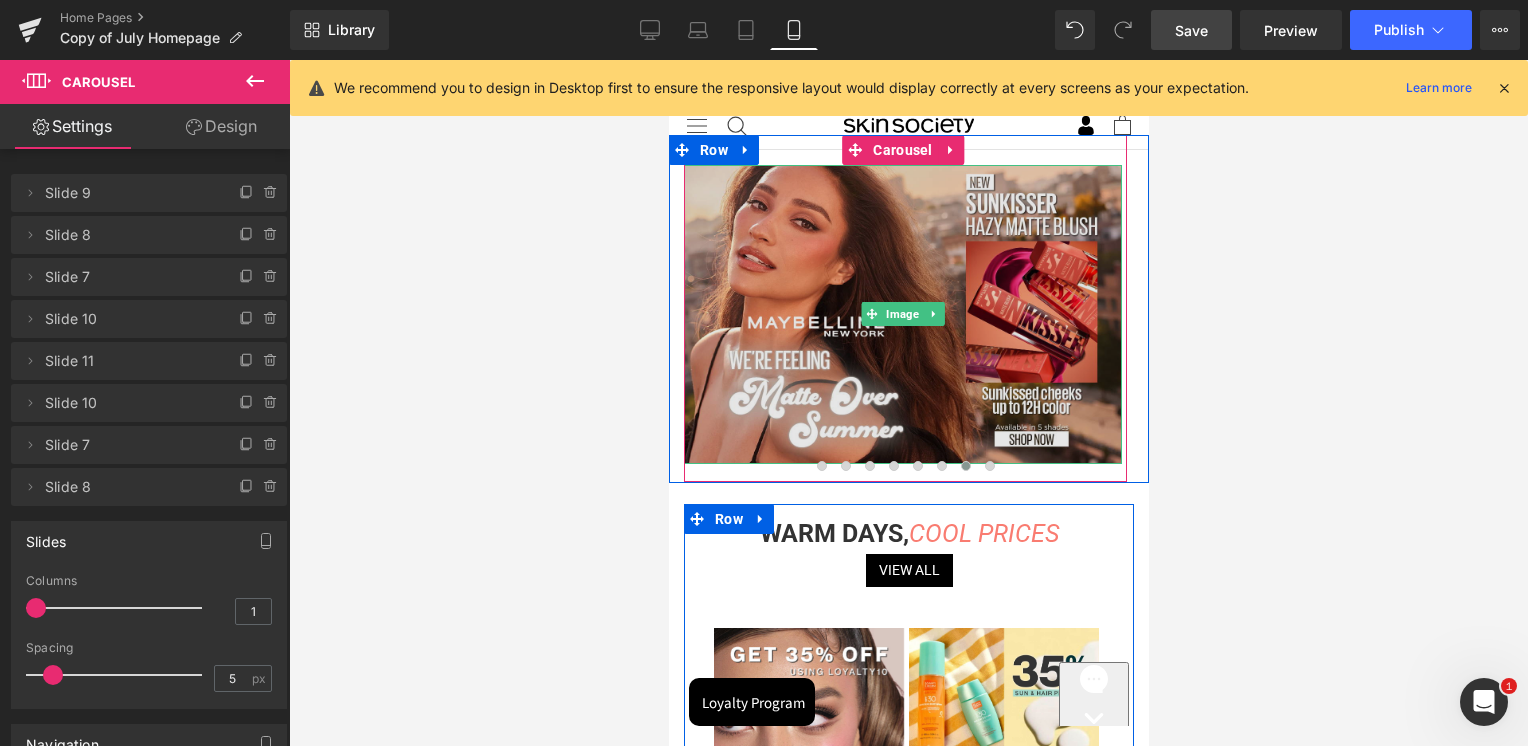 click at bounding box center [902, 314] 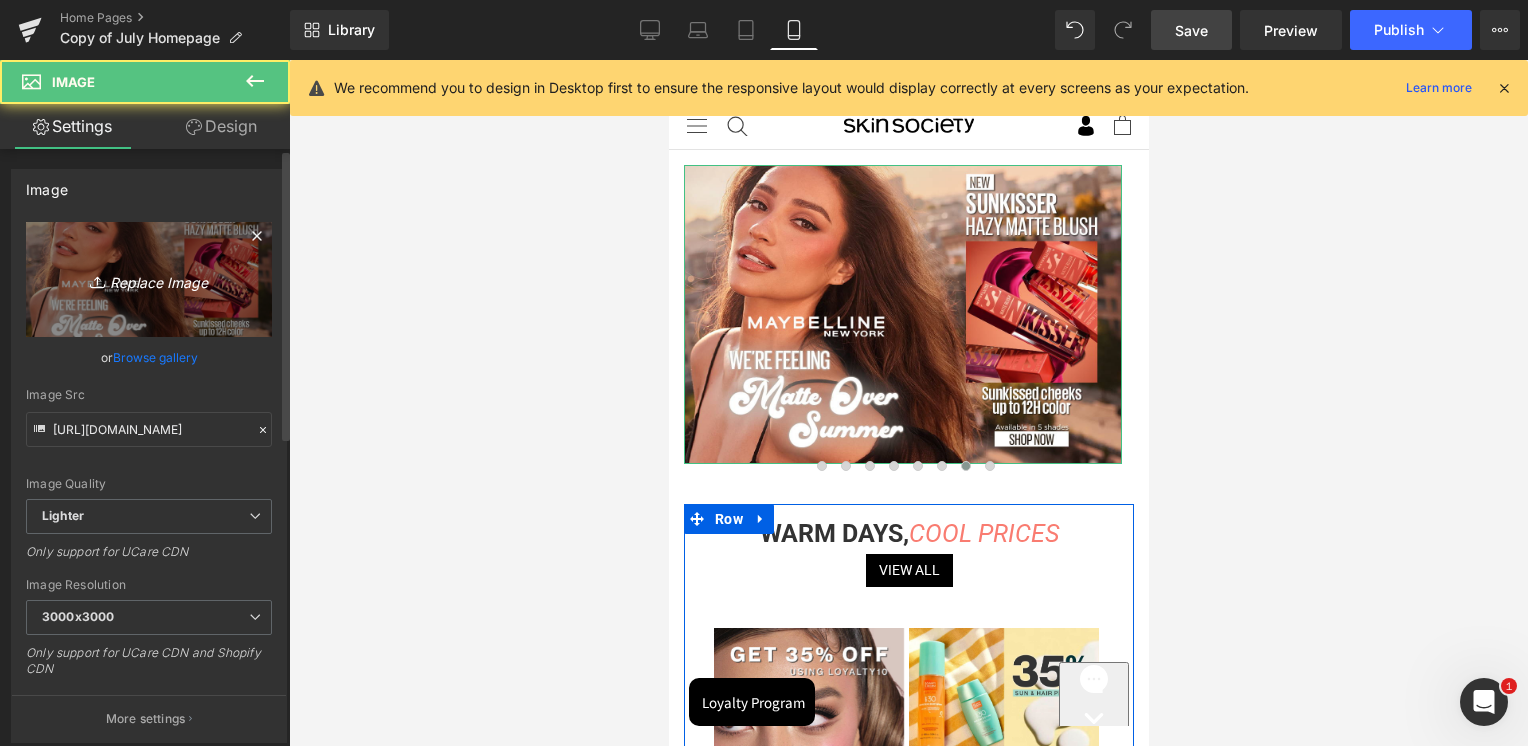 click on "Replace Image" at bounding box center [149, 279] 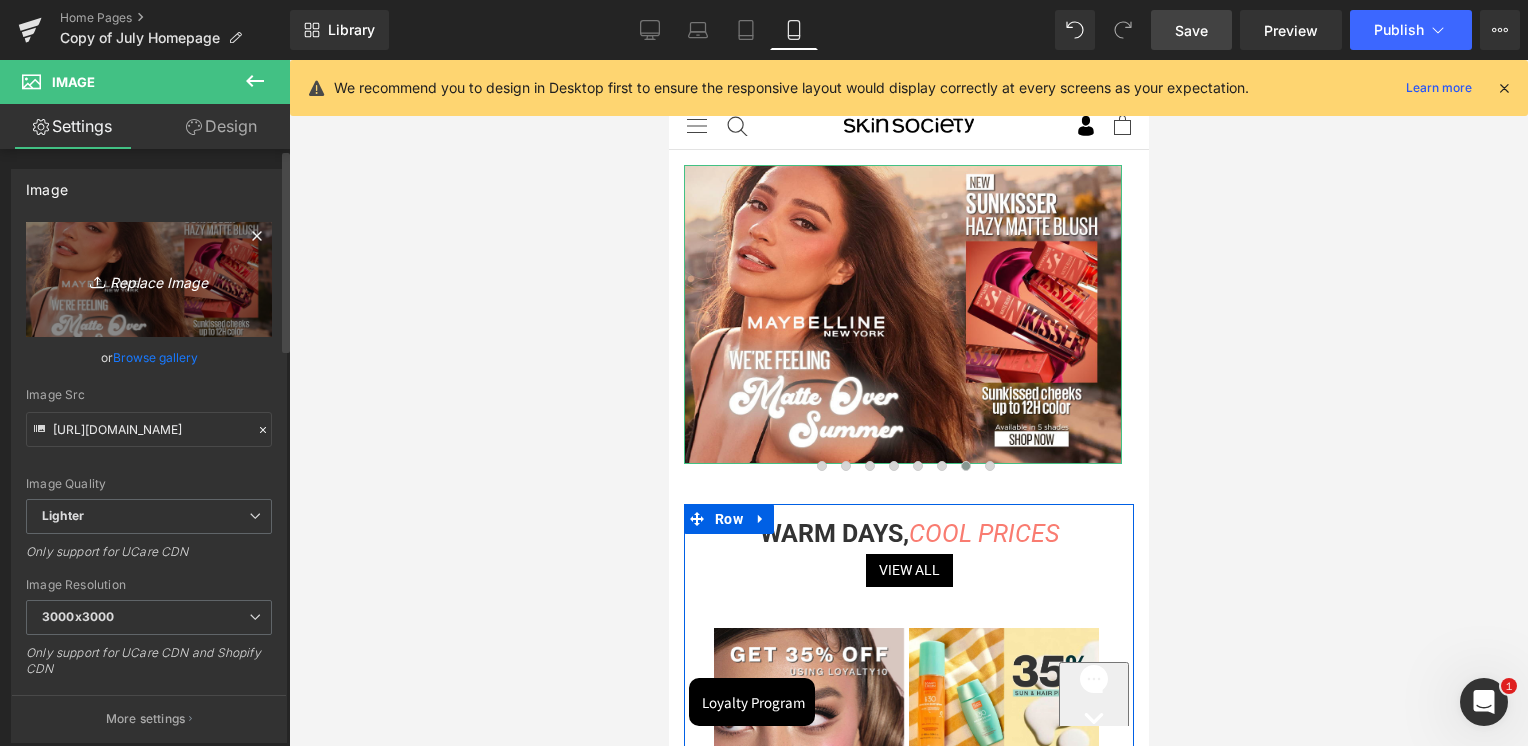 type on "C:\fakepath\1100-x-750-px.jpg" 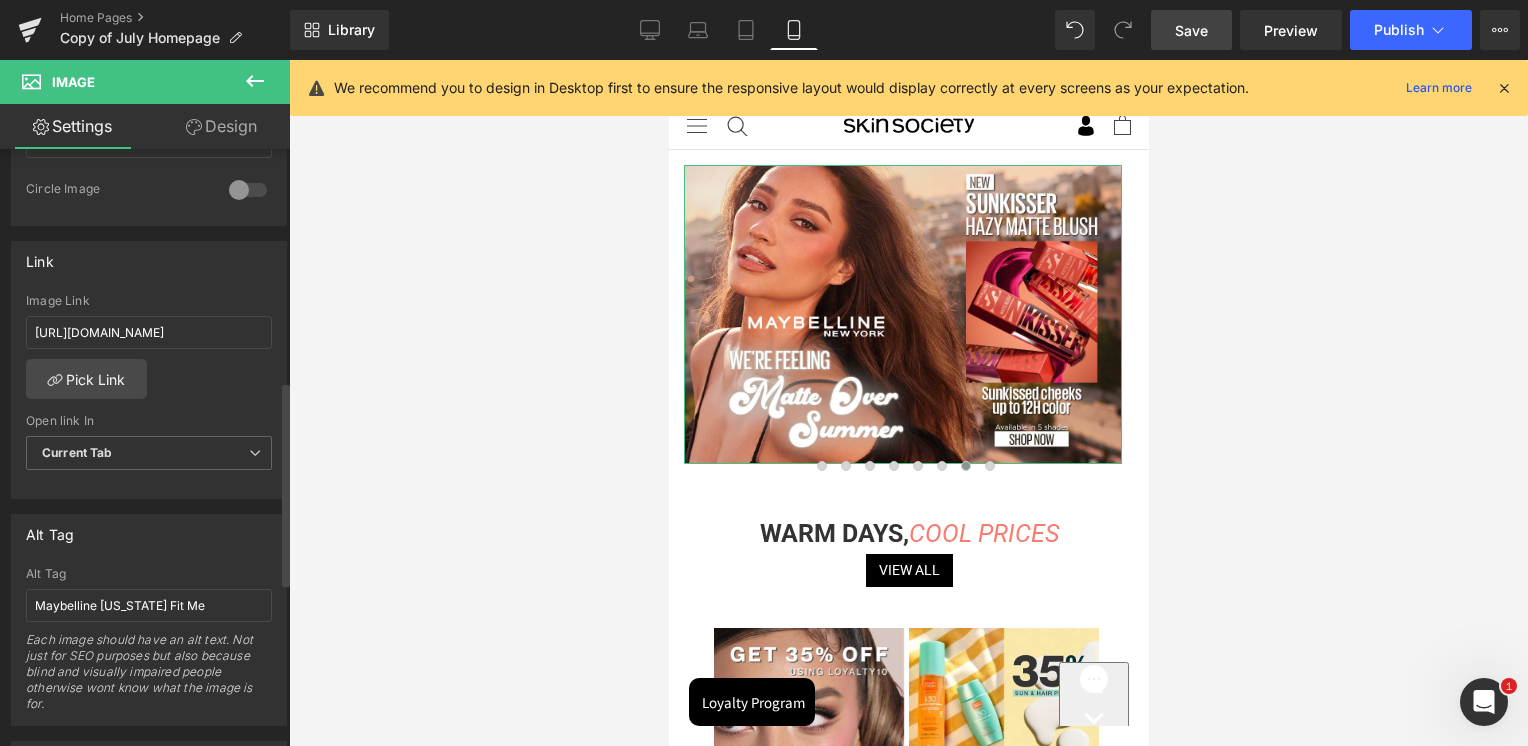 scroll, scrollTop: 800, scrollLeft: 0, axis: vertical 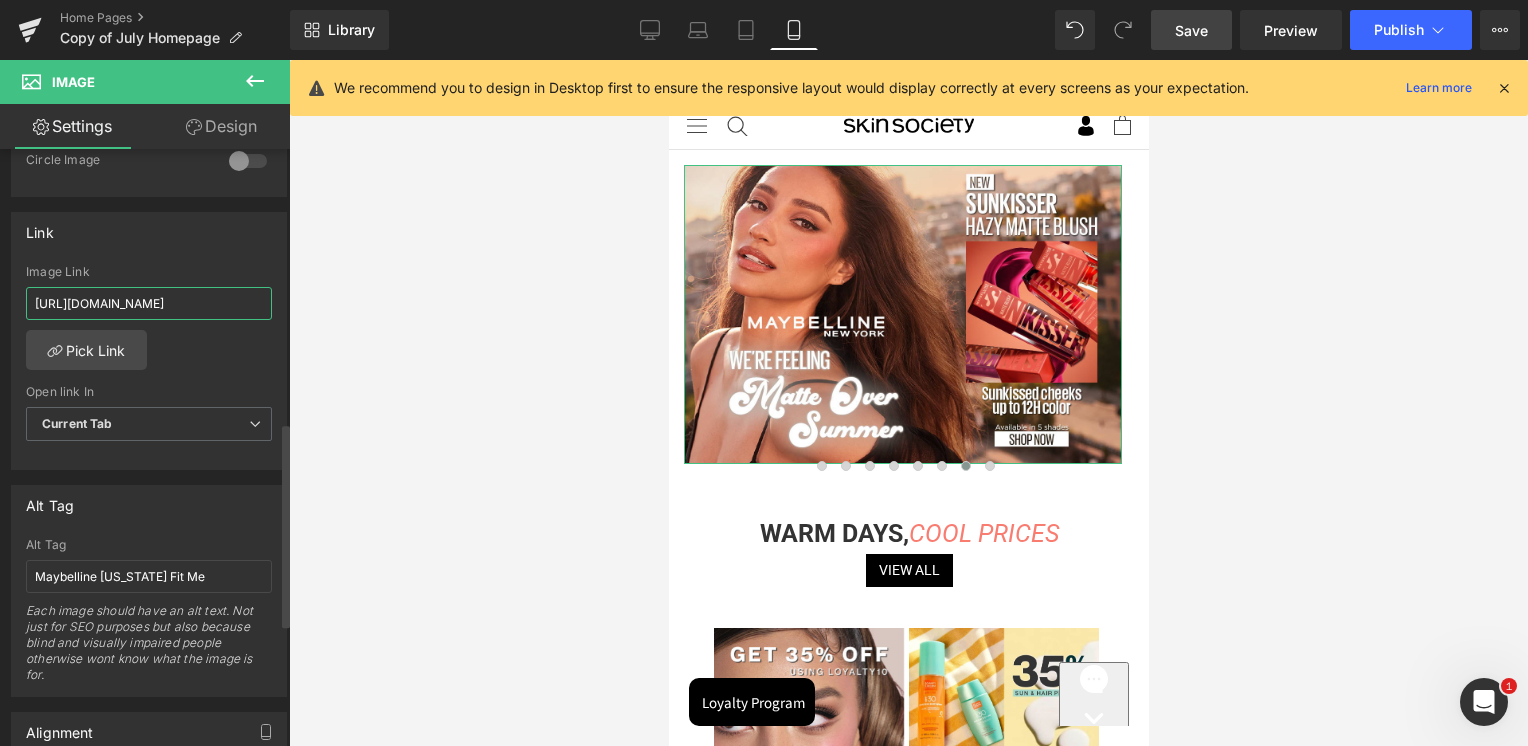 click on "[URL][DOMAIN_NAME]" at bounding box center [149, 303] 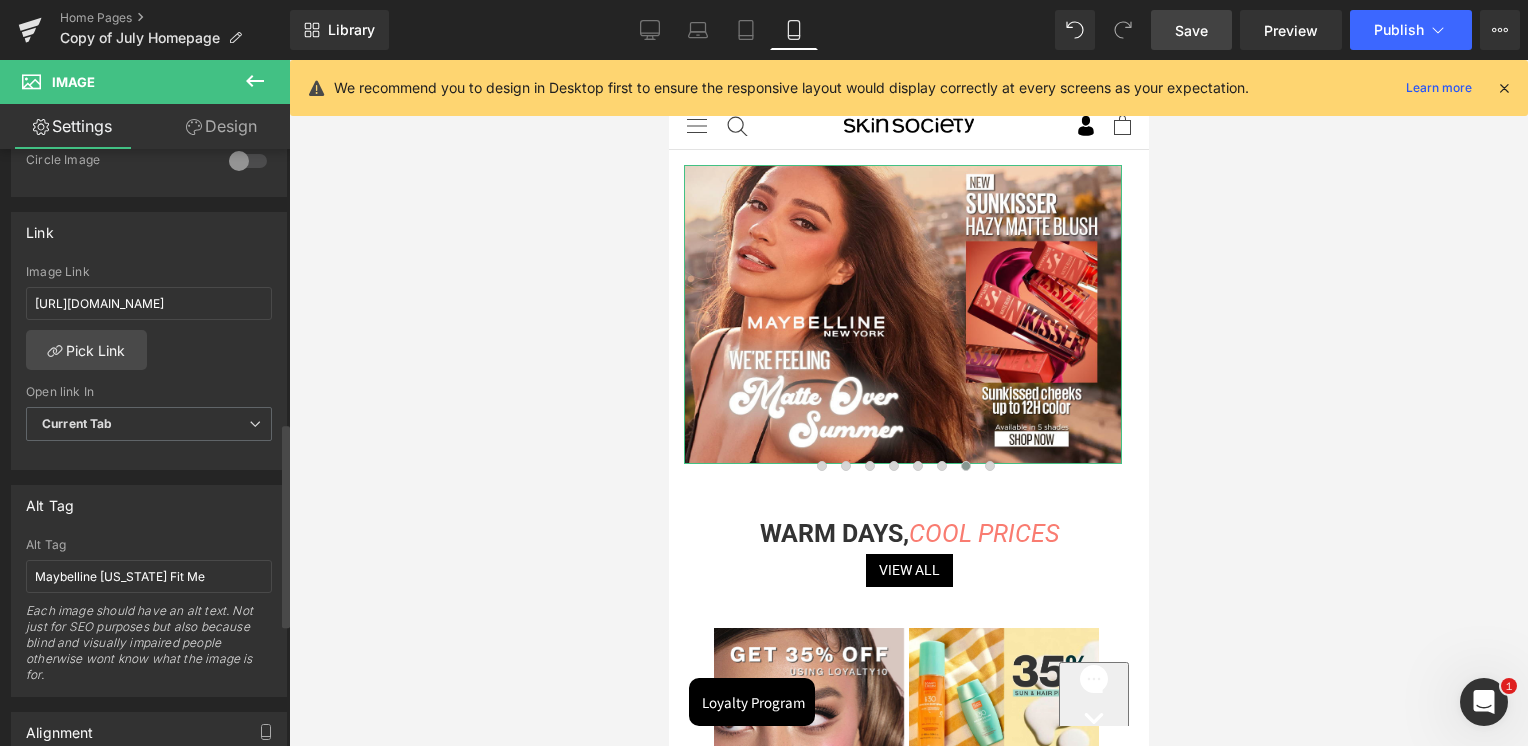 click on "Image Link [URL][DOMAIN_NAME]" at bounding box center [149, 297] 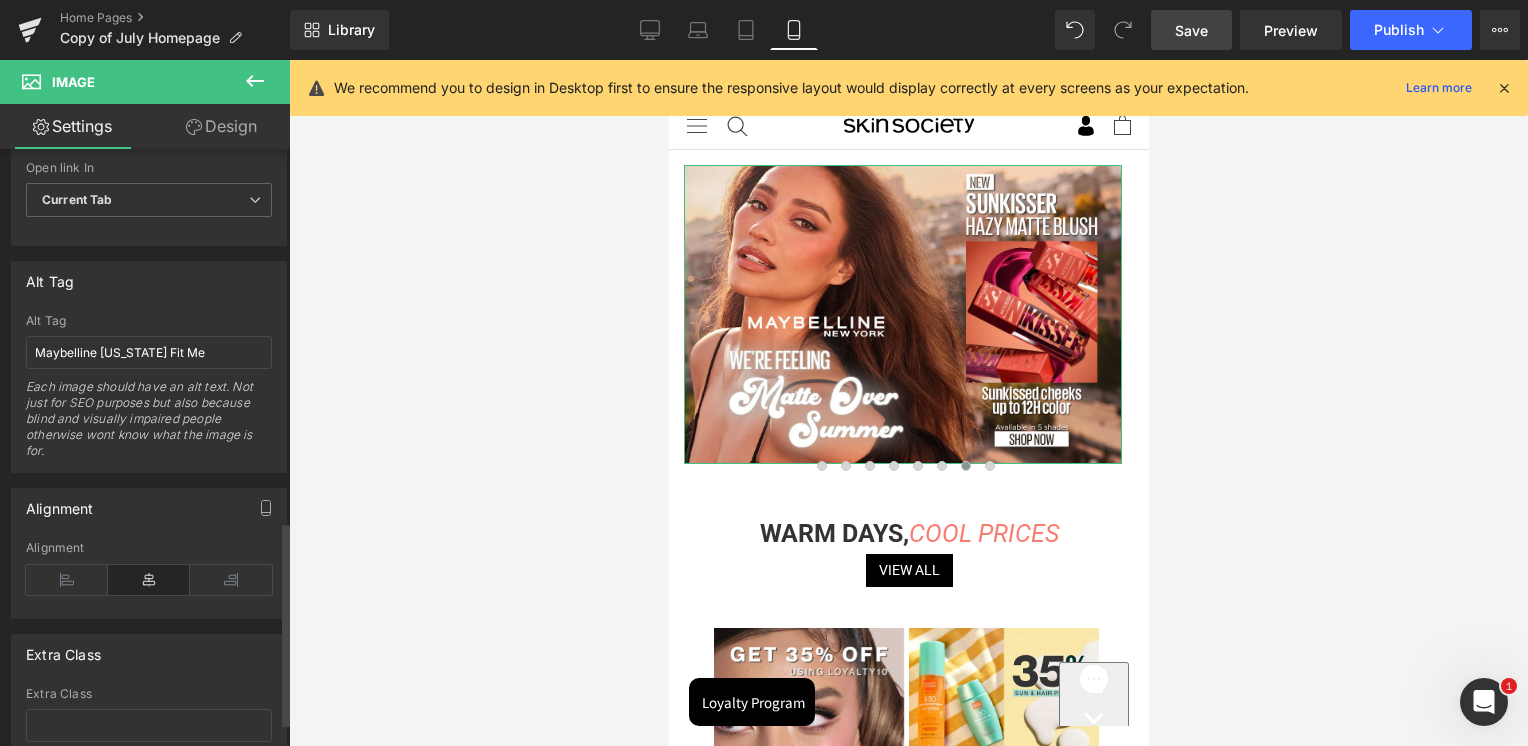 scroll, scrollTop: 1100, scrollLeft: 0, axis: vertical 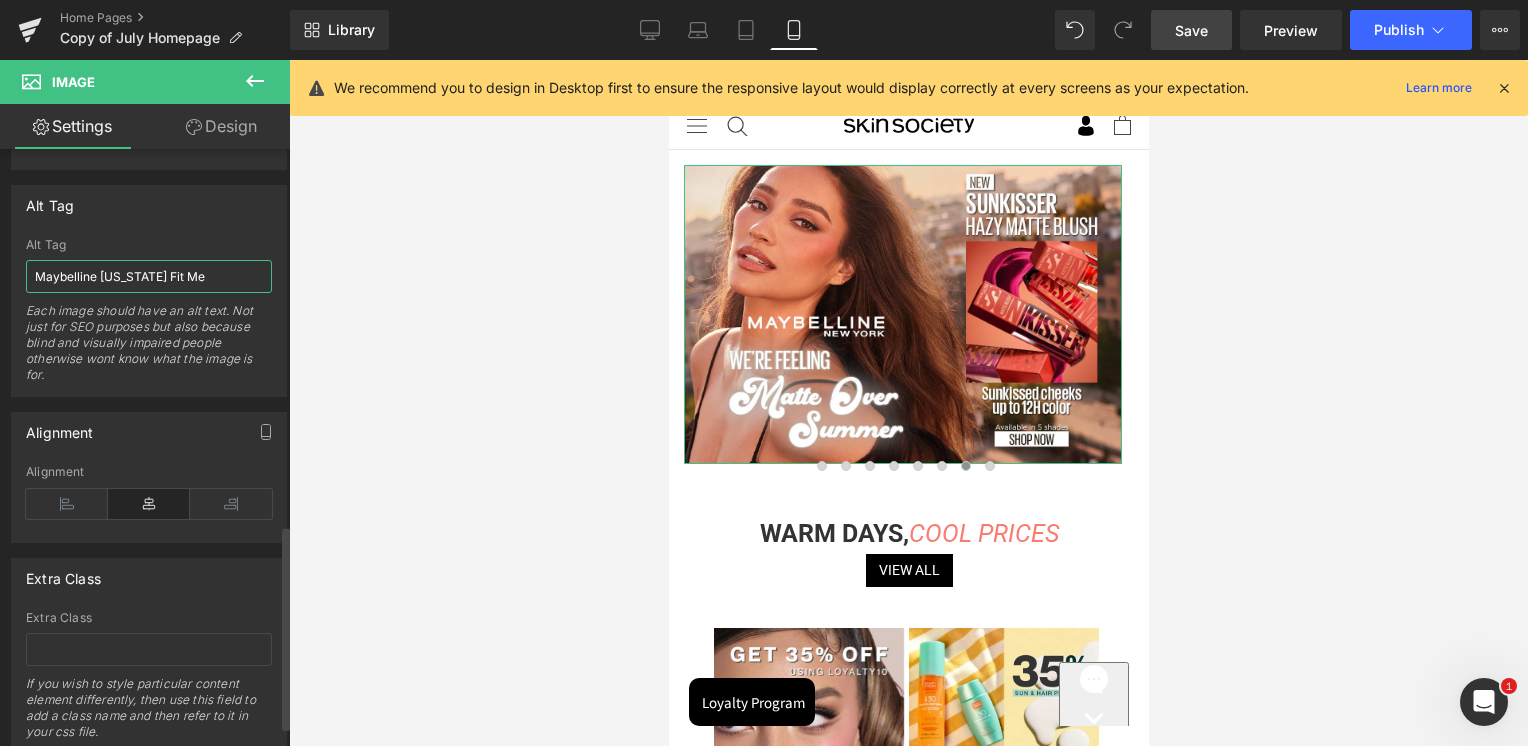click on "Maybelline [US_STATE] Fit Me" at bounding box center (149, 276) 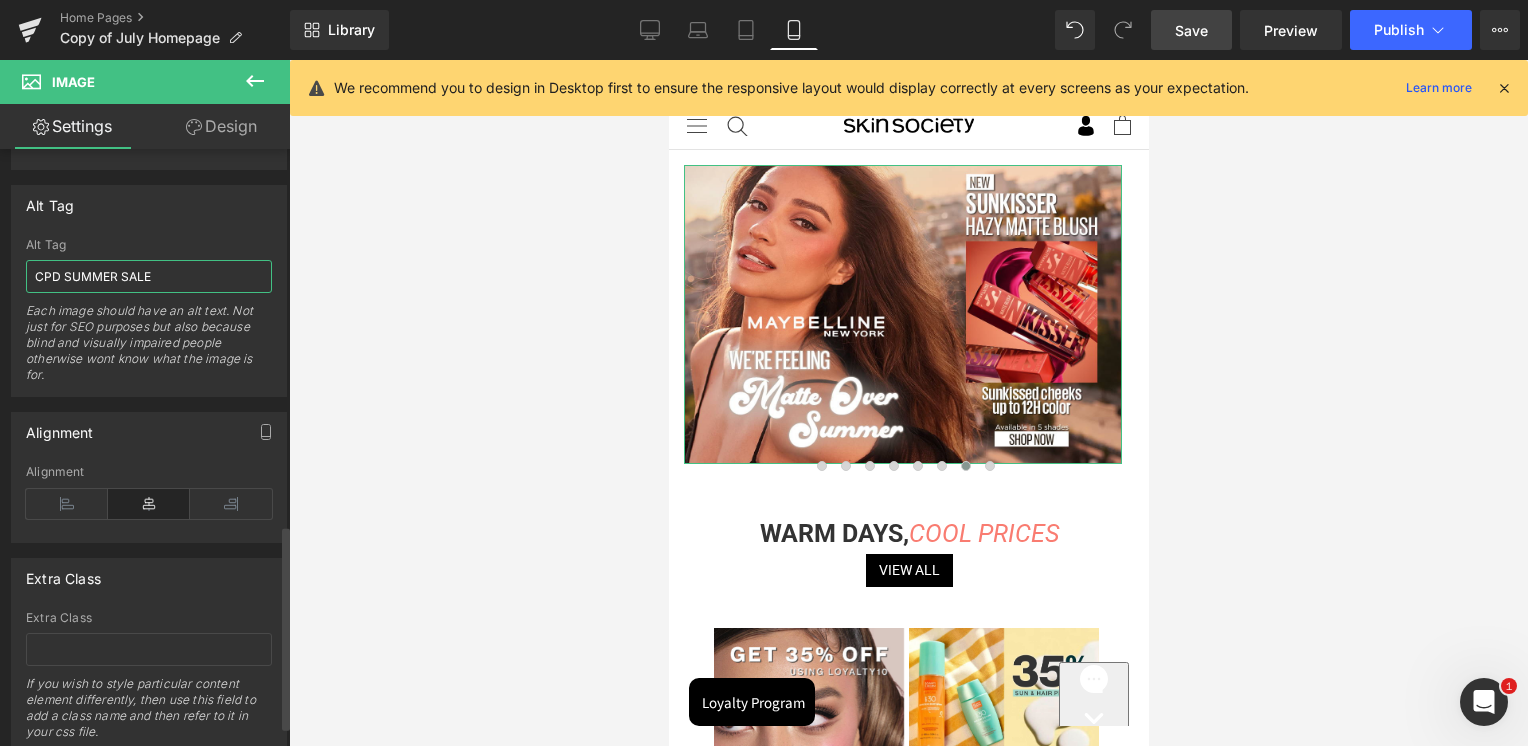 type on "CPD SUMMER SALE" 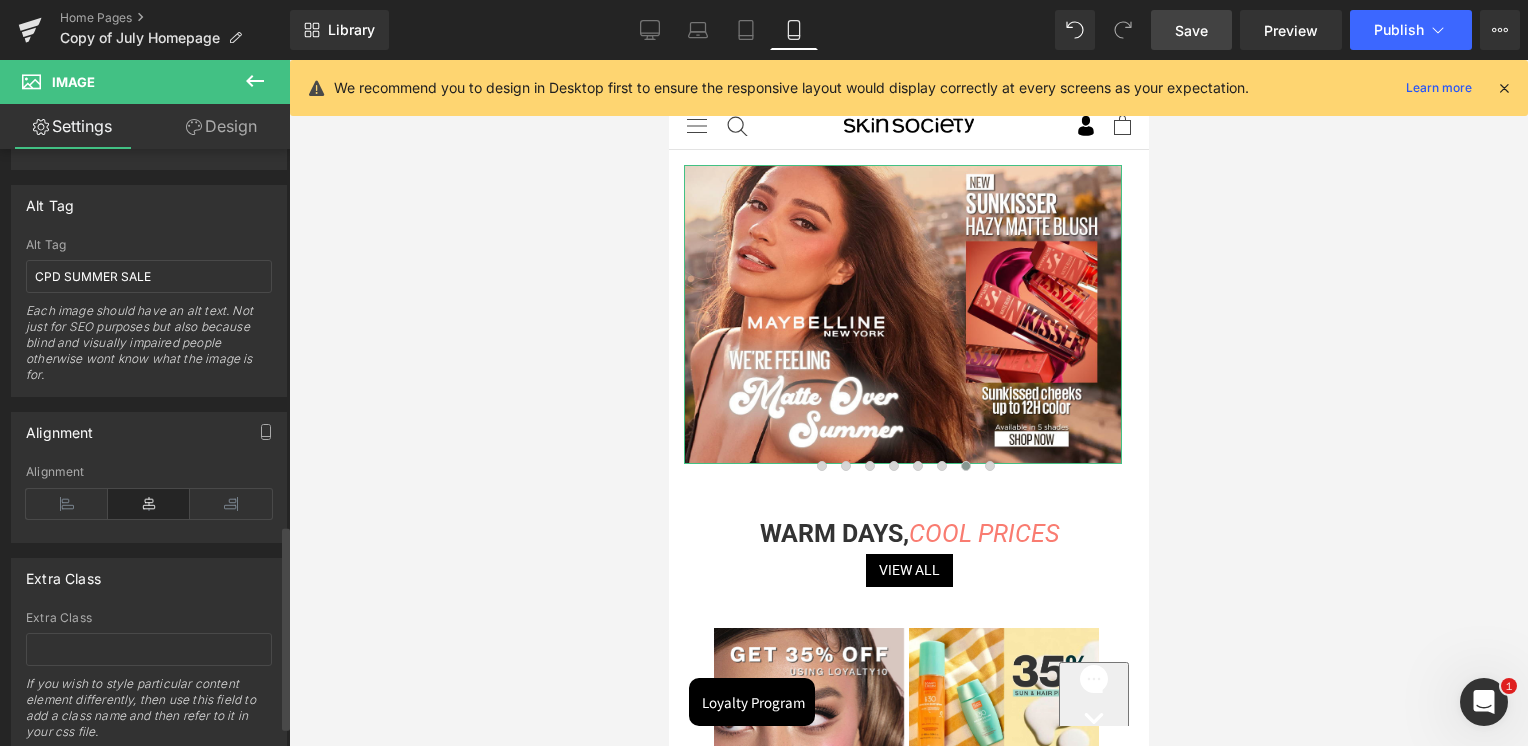 click on "Alt Tag" at bounding box center (149, 205) 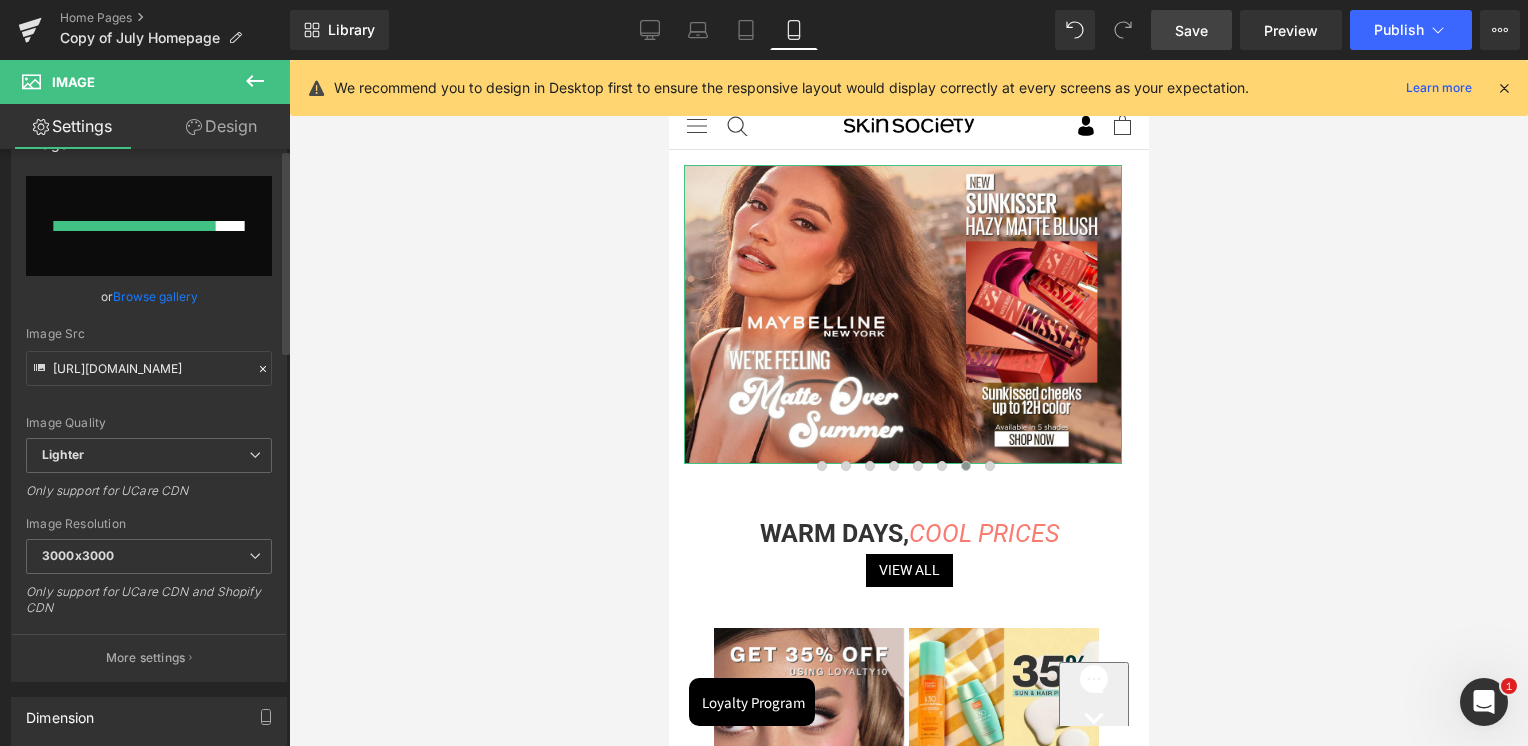 scroll, scrollTop: 0, scrollLeft: 0, axis: both 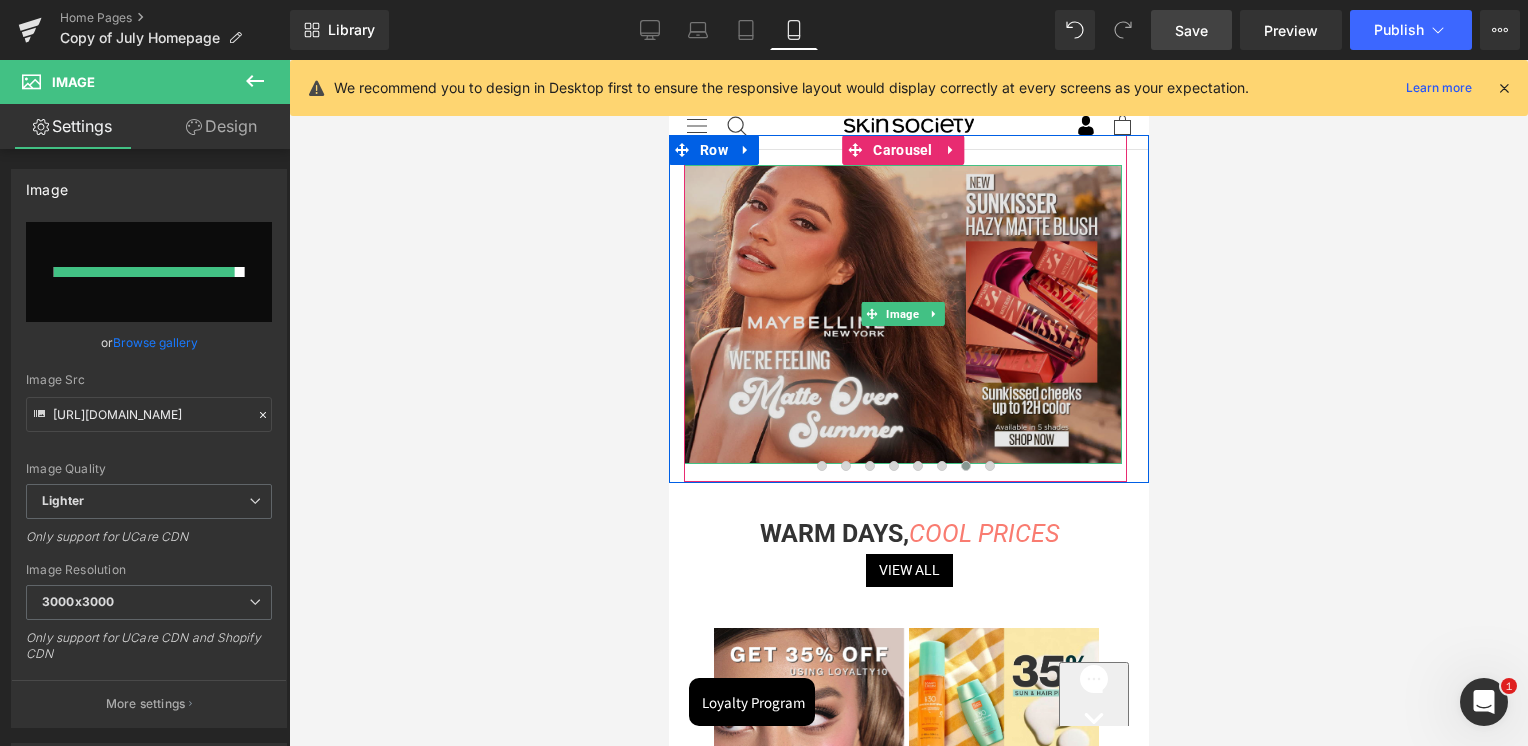 click at bounding box center (902, 314) 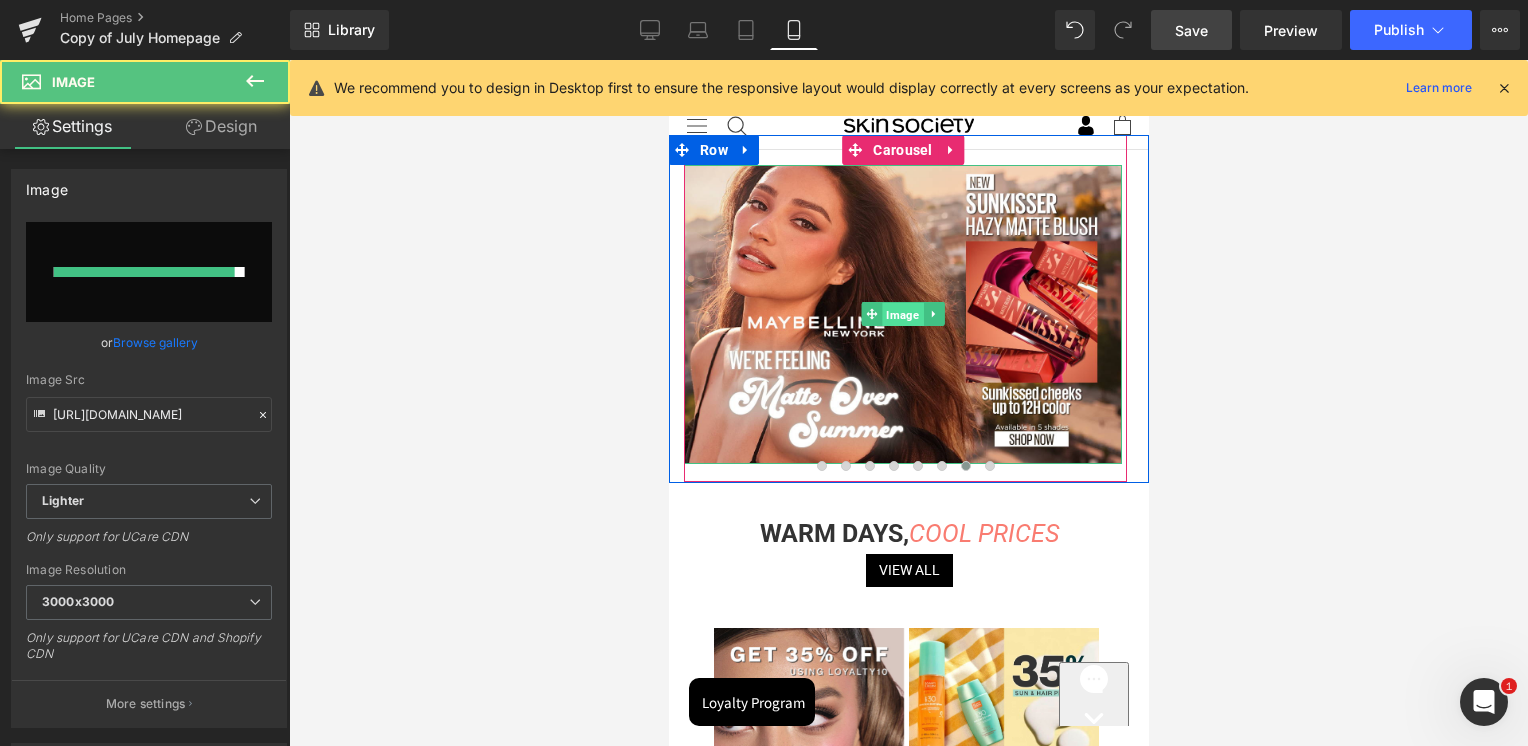 click on "Image" at bounding box center (902, 315) 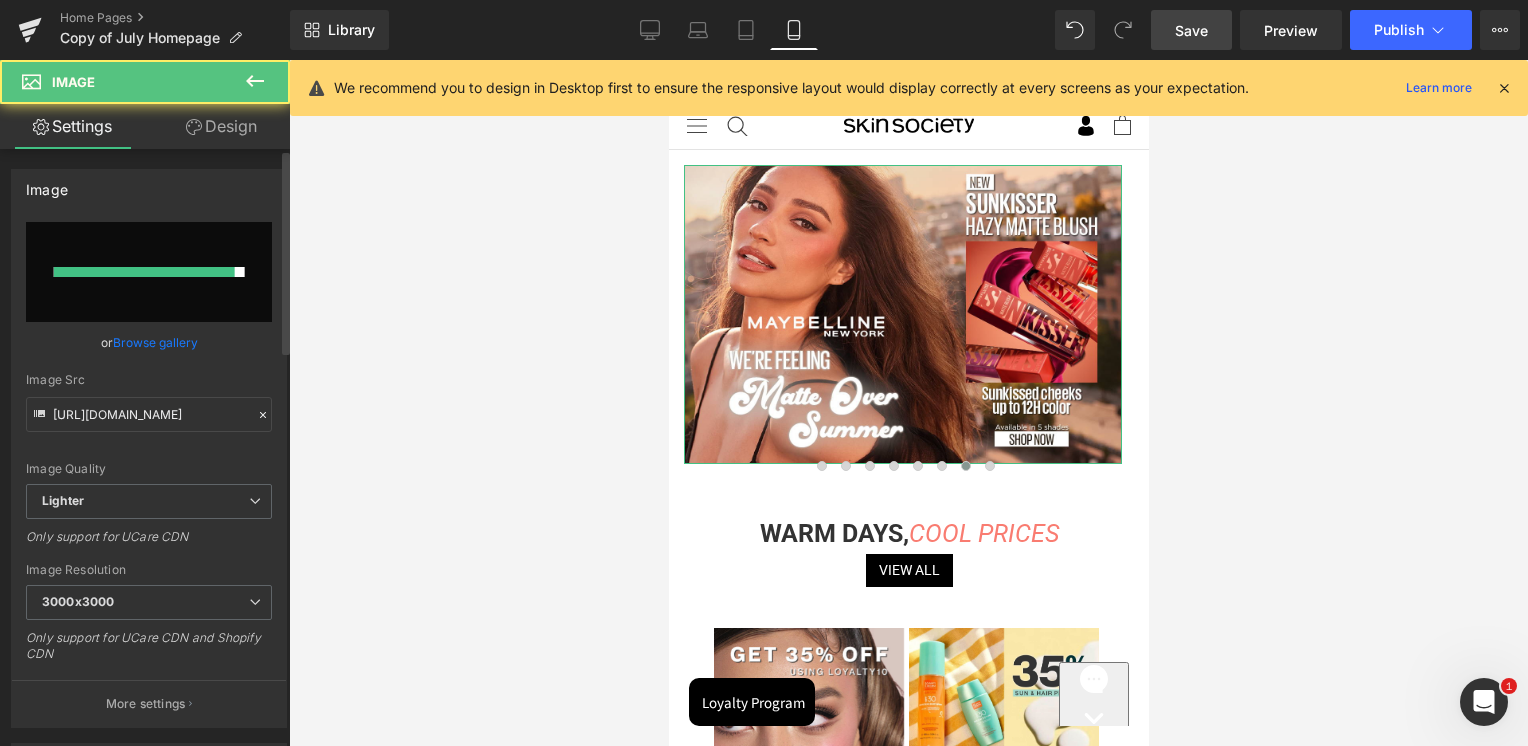 click at bounding box center (149, 272) 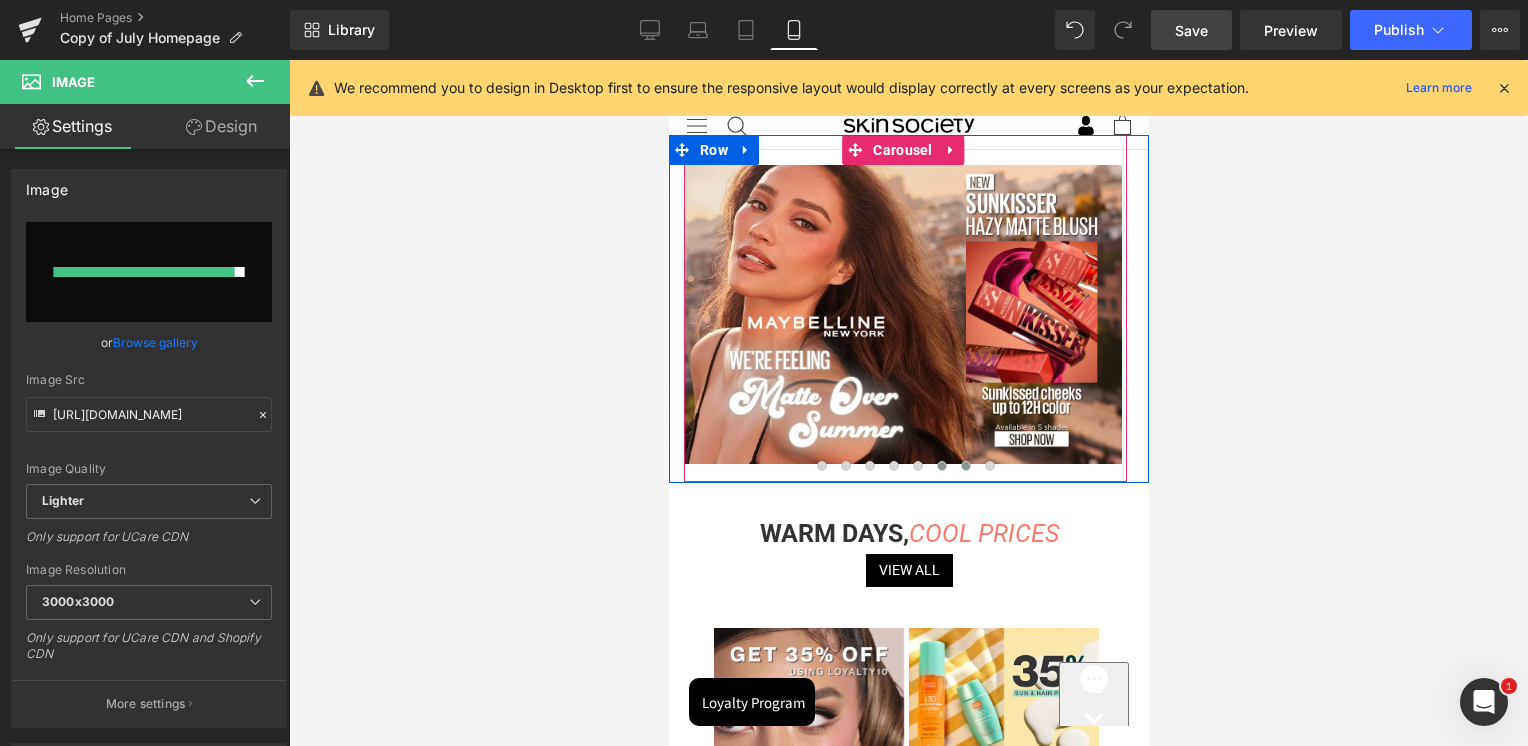 click at bounding box center (941, 466) 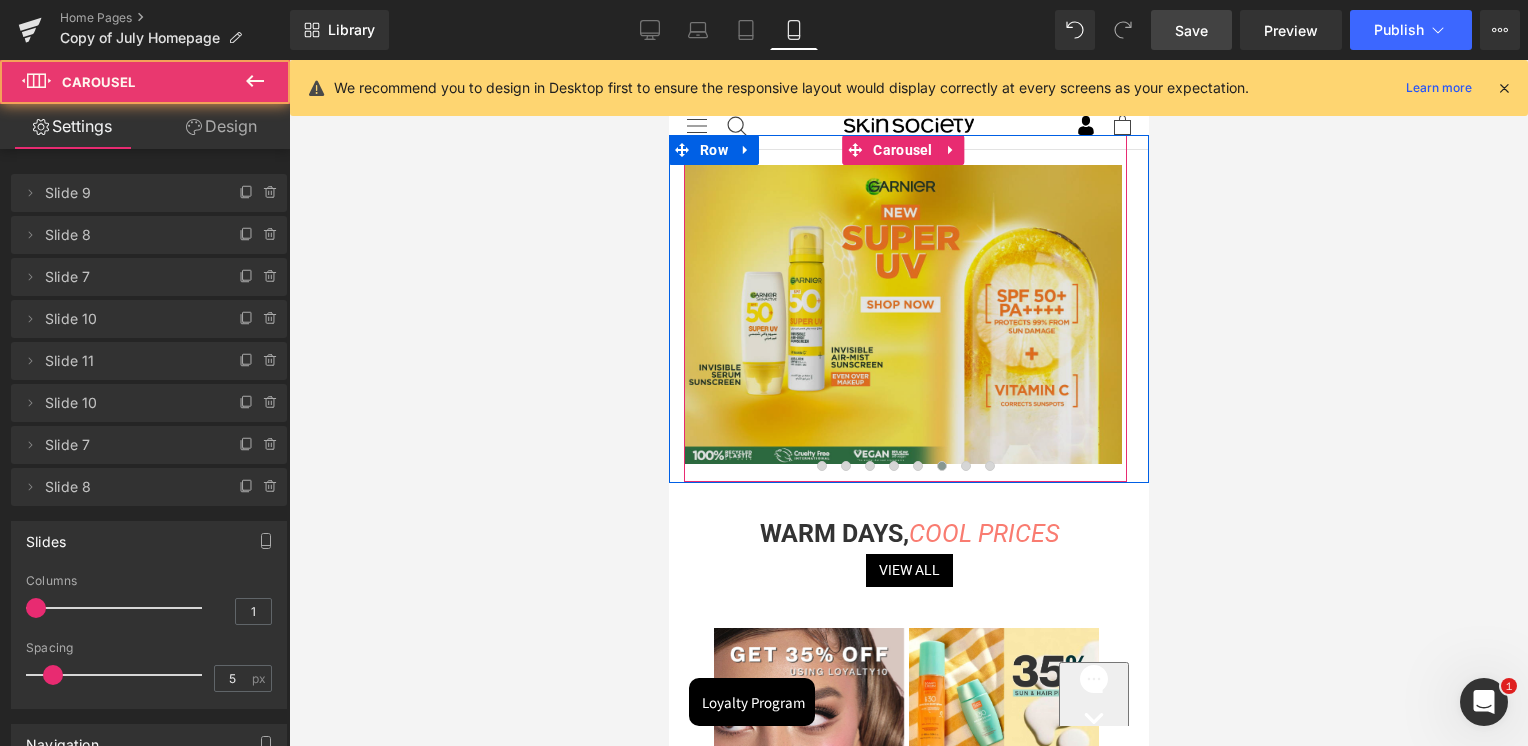 click at bounding box center (902, 314) 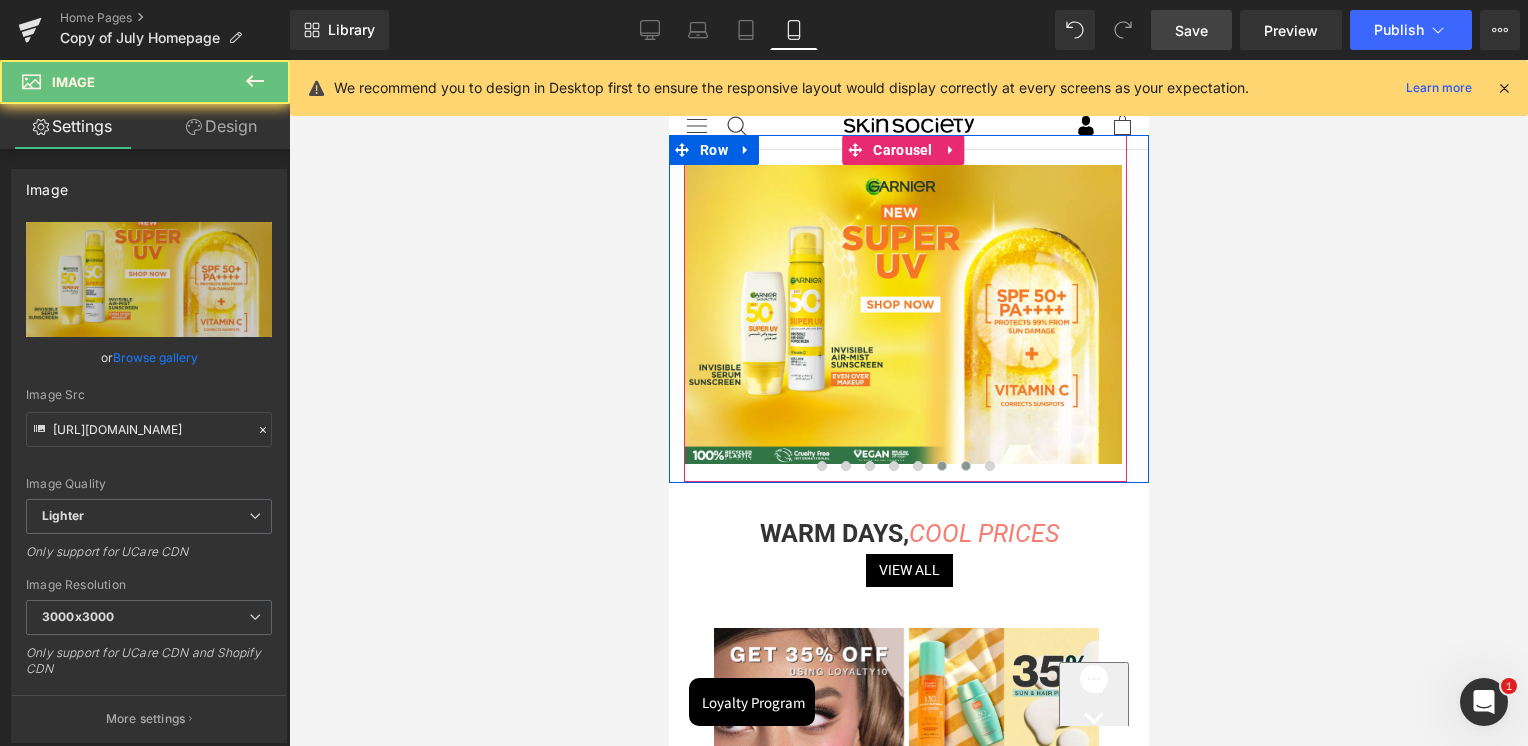 click at bounding box center (965, 466) 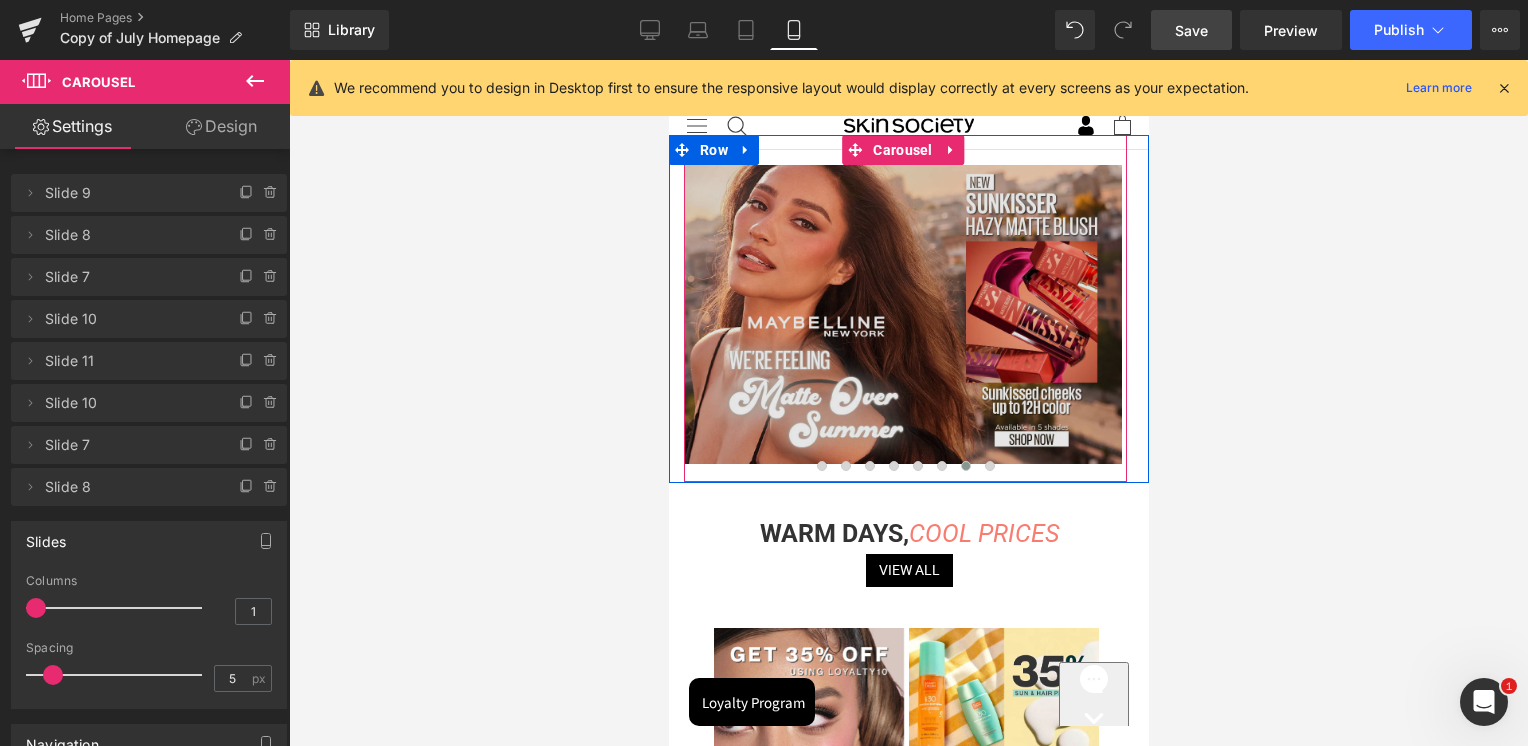 click at bounding box center (902, 314) 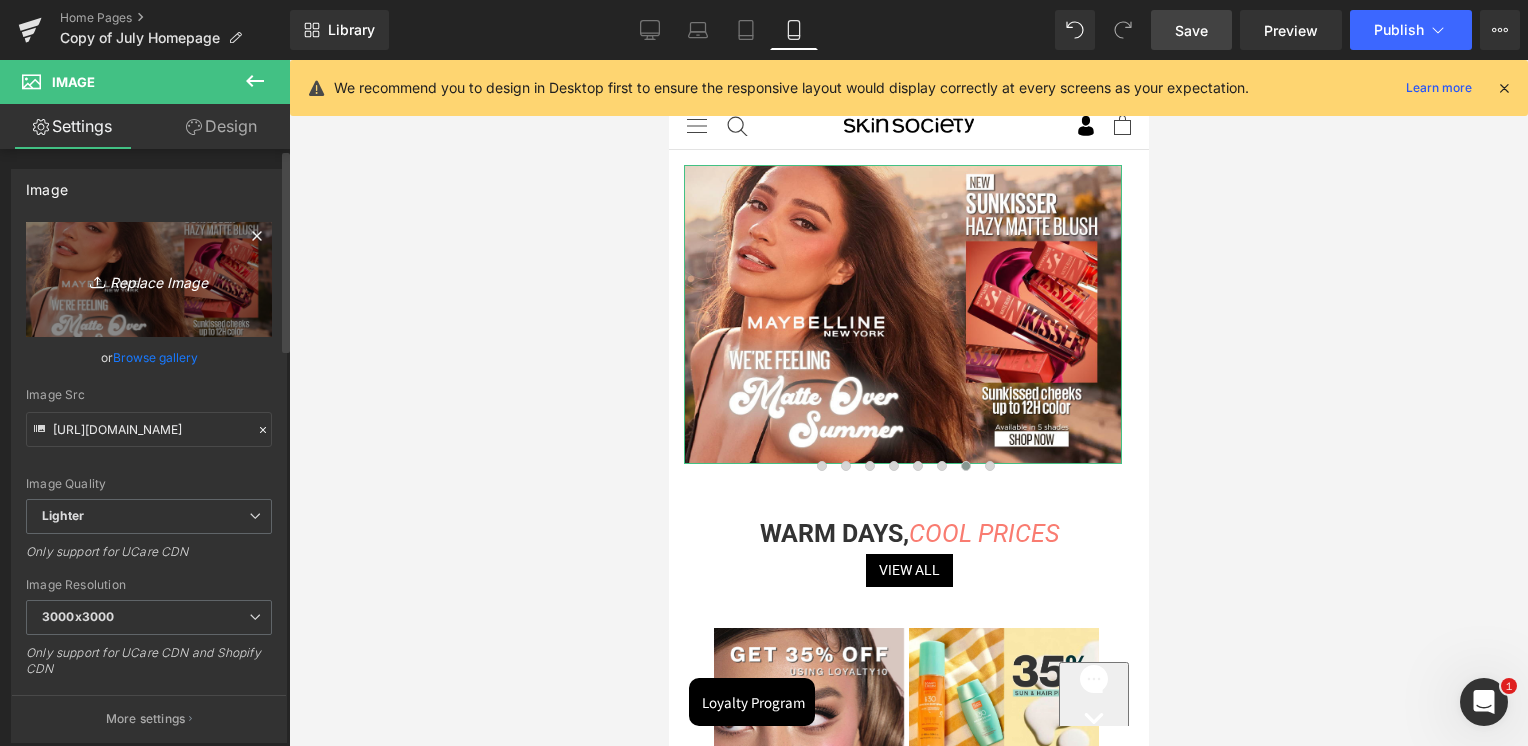 click on "Replace Image" at bounding box center (149, 279) 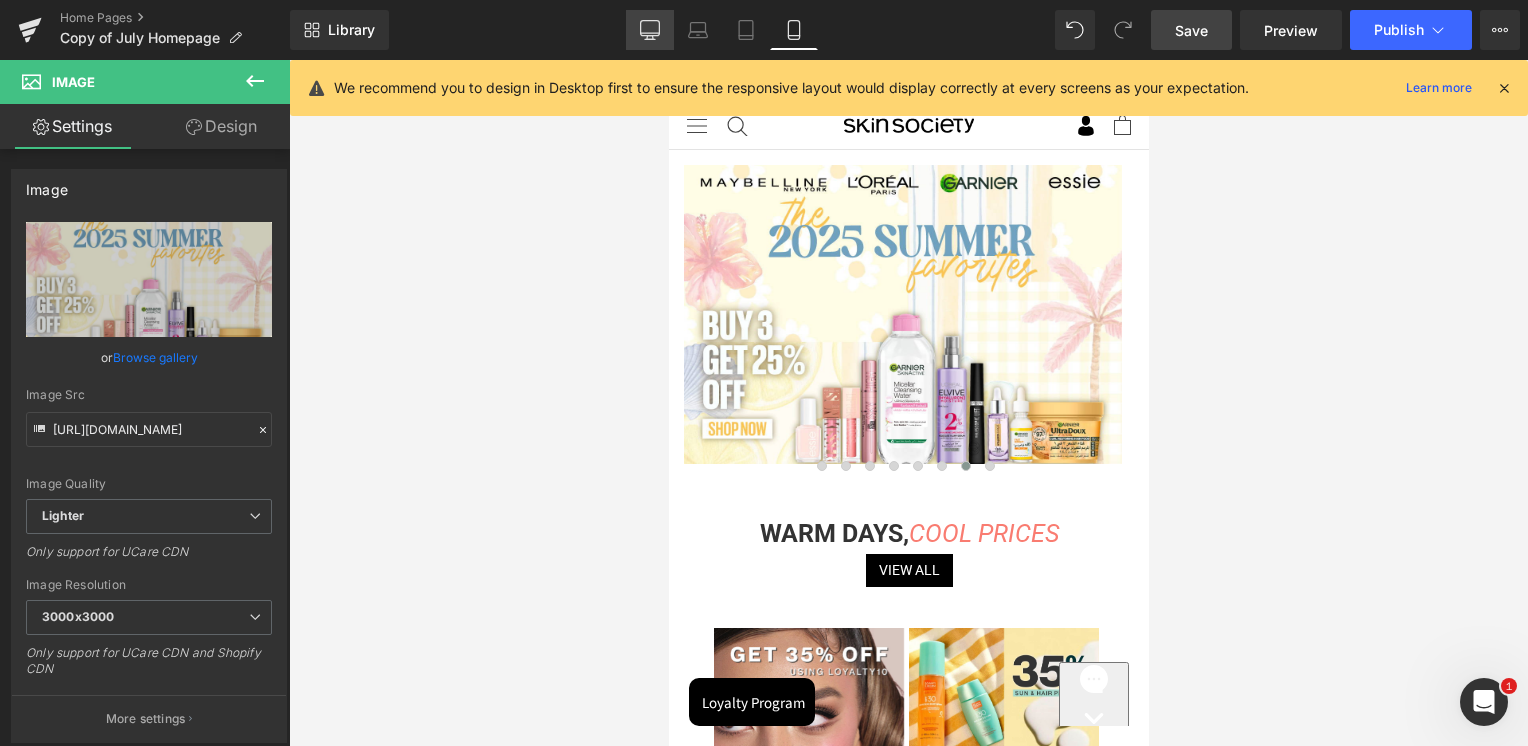 click on "Desktop" at bounding box center [650, 30] 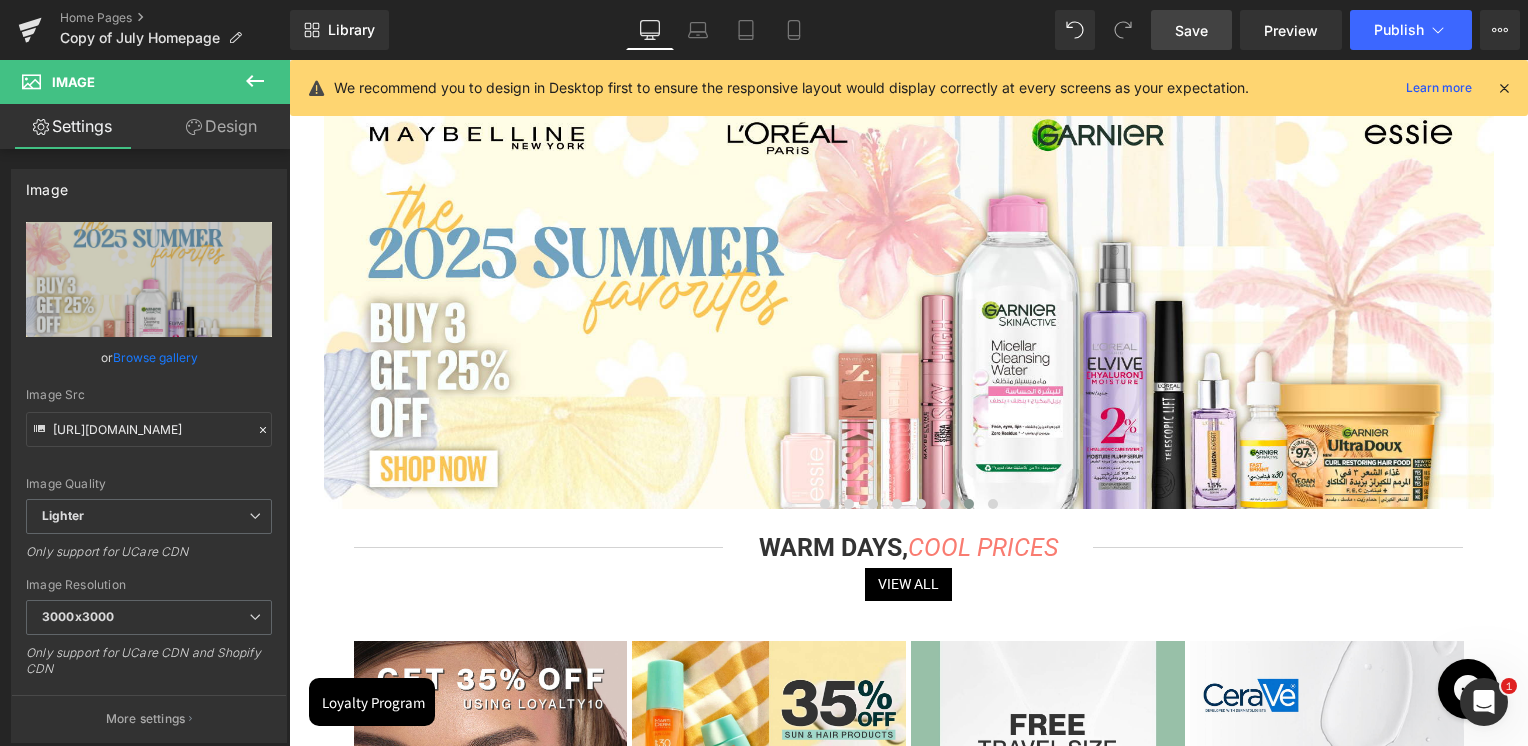 scroll, scrollTop: 0, scrollLeft: 0, axis: both 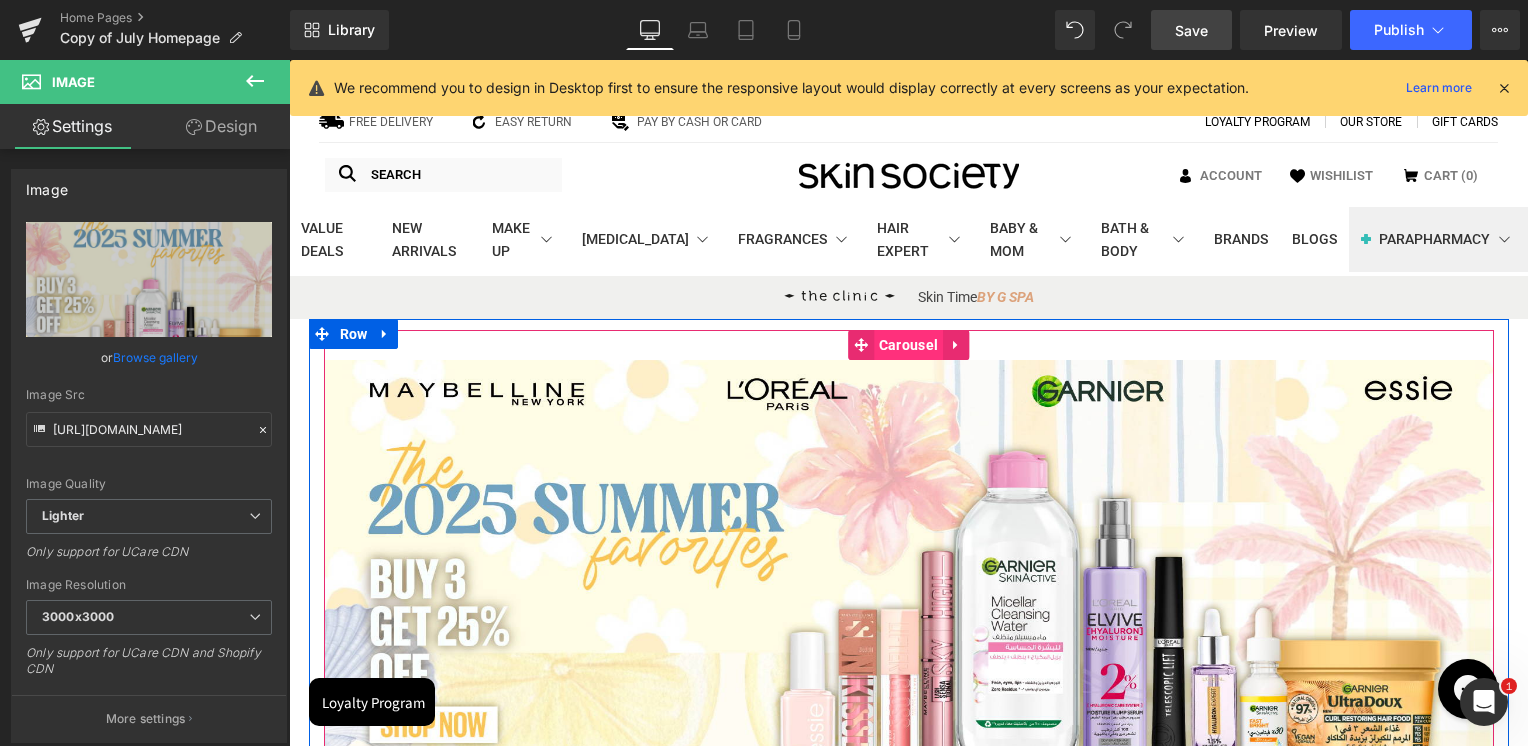 click on "Carousel" at bounding box center [908, 345] 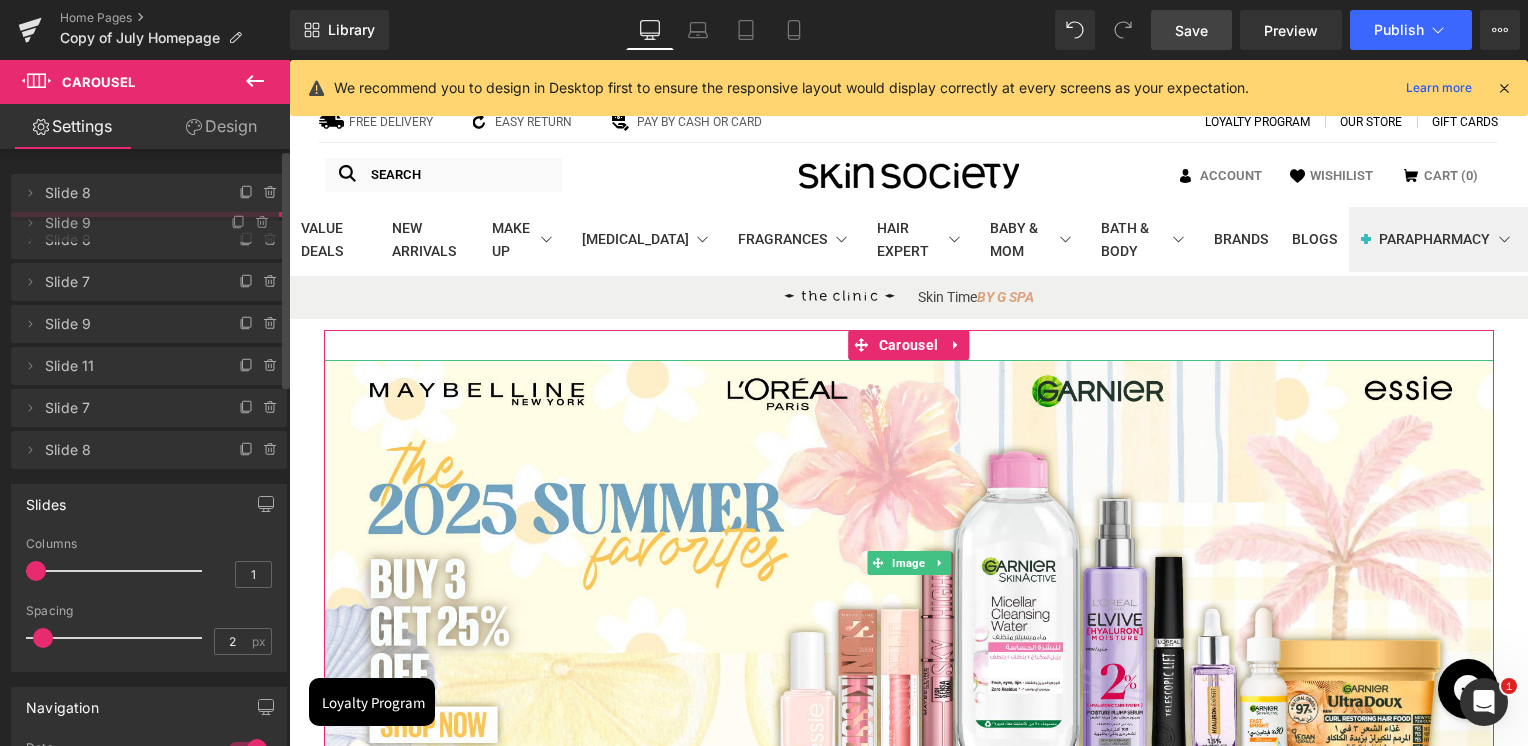 drag, startPoint x: 111, startPoint y: 448, endPoint x: 107, endPoint y: 226, distance: 222.03603 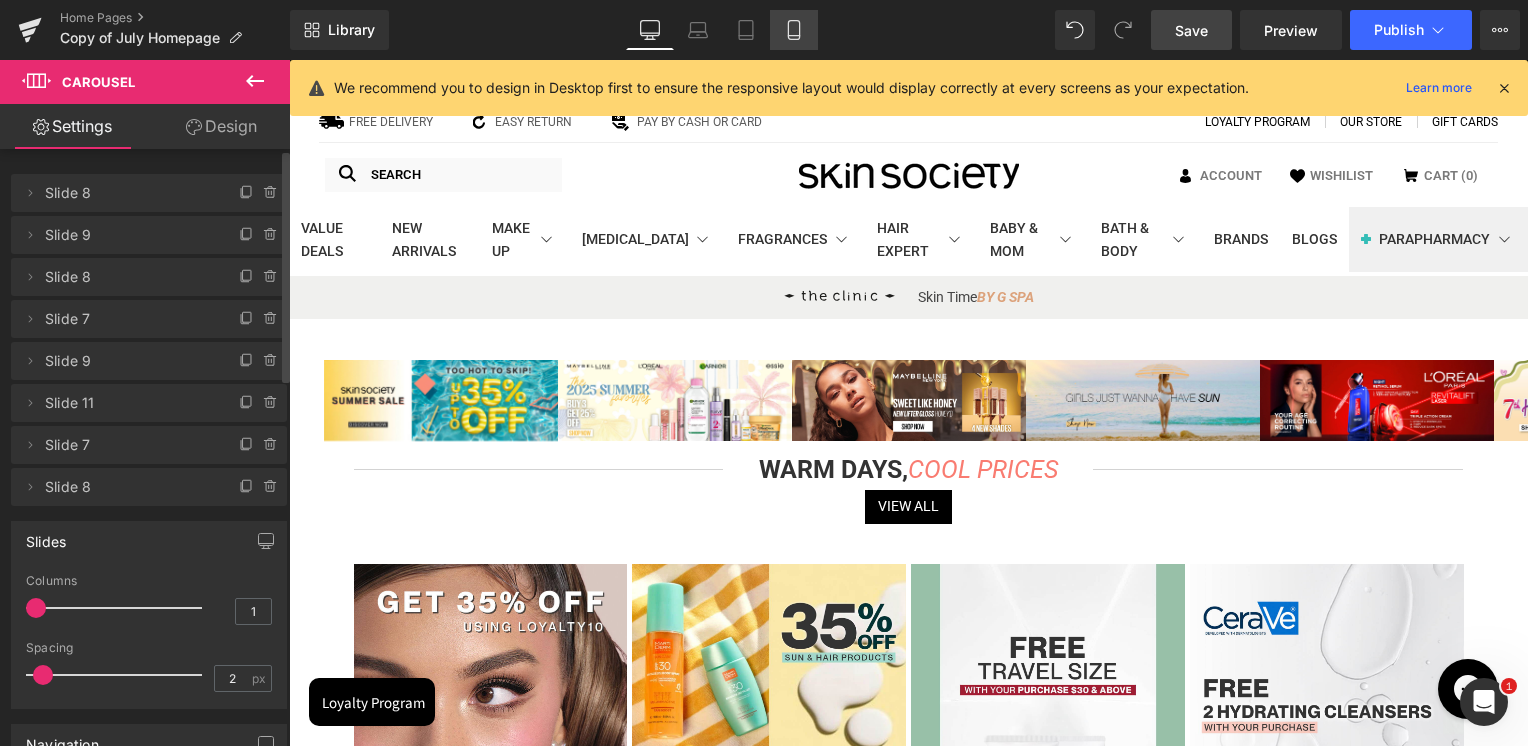 click 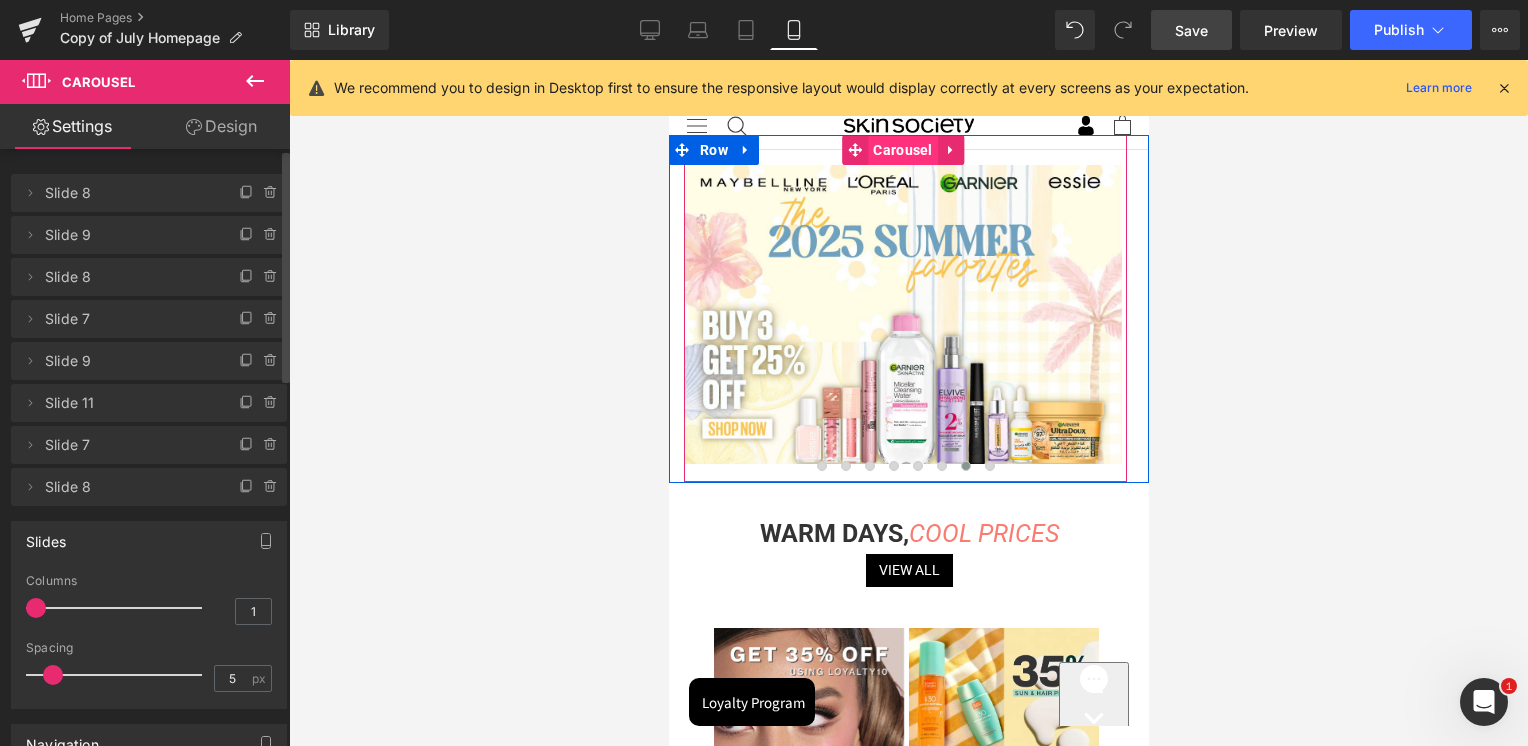 click on "Carousel" at bounding box center [901, 150] 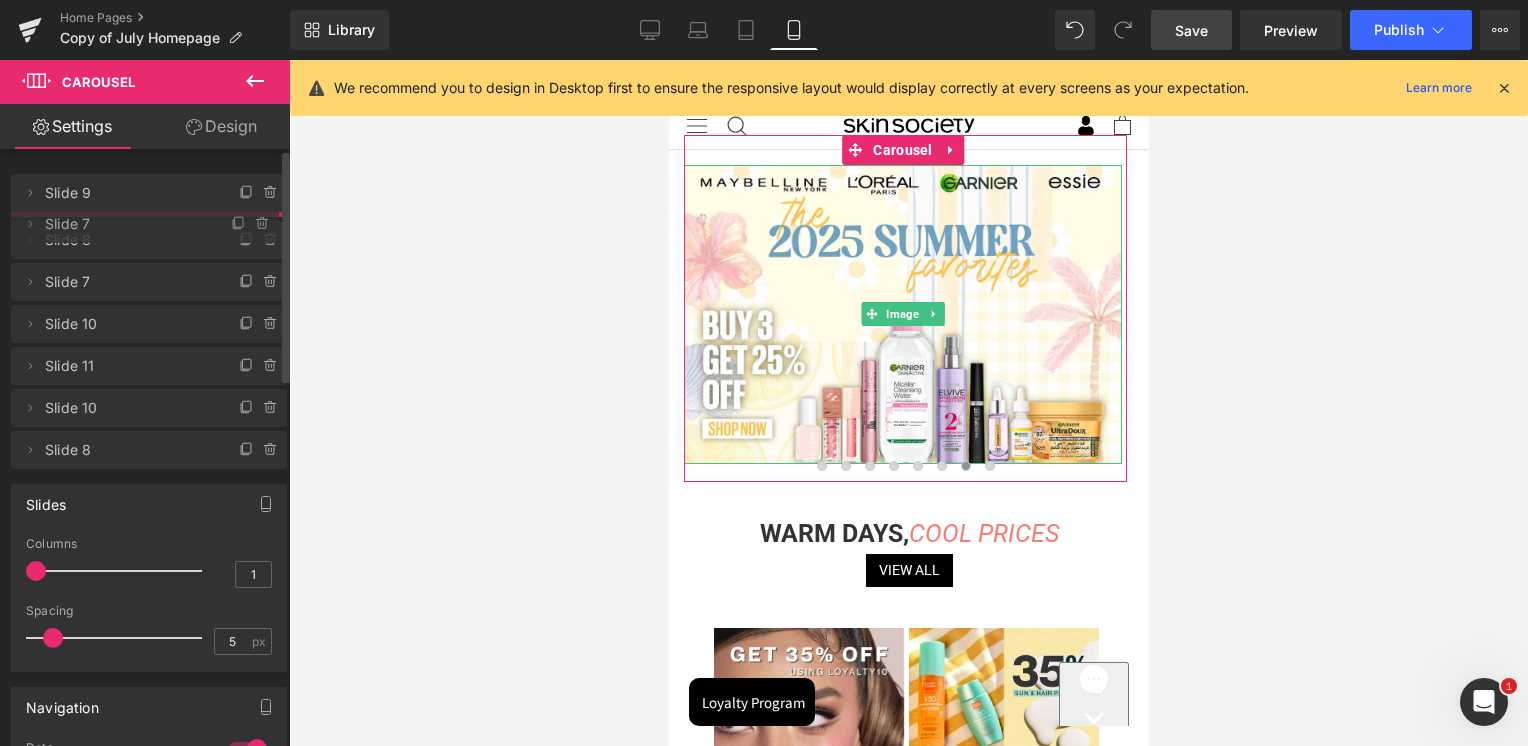 drag, startPoint x: 121, startPoint y: 447, endPoint x: 118, endPoint y: 226, distance: 221.02036 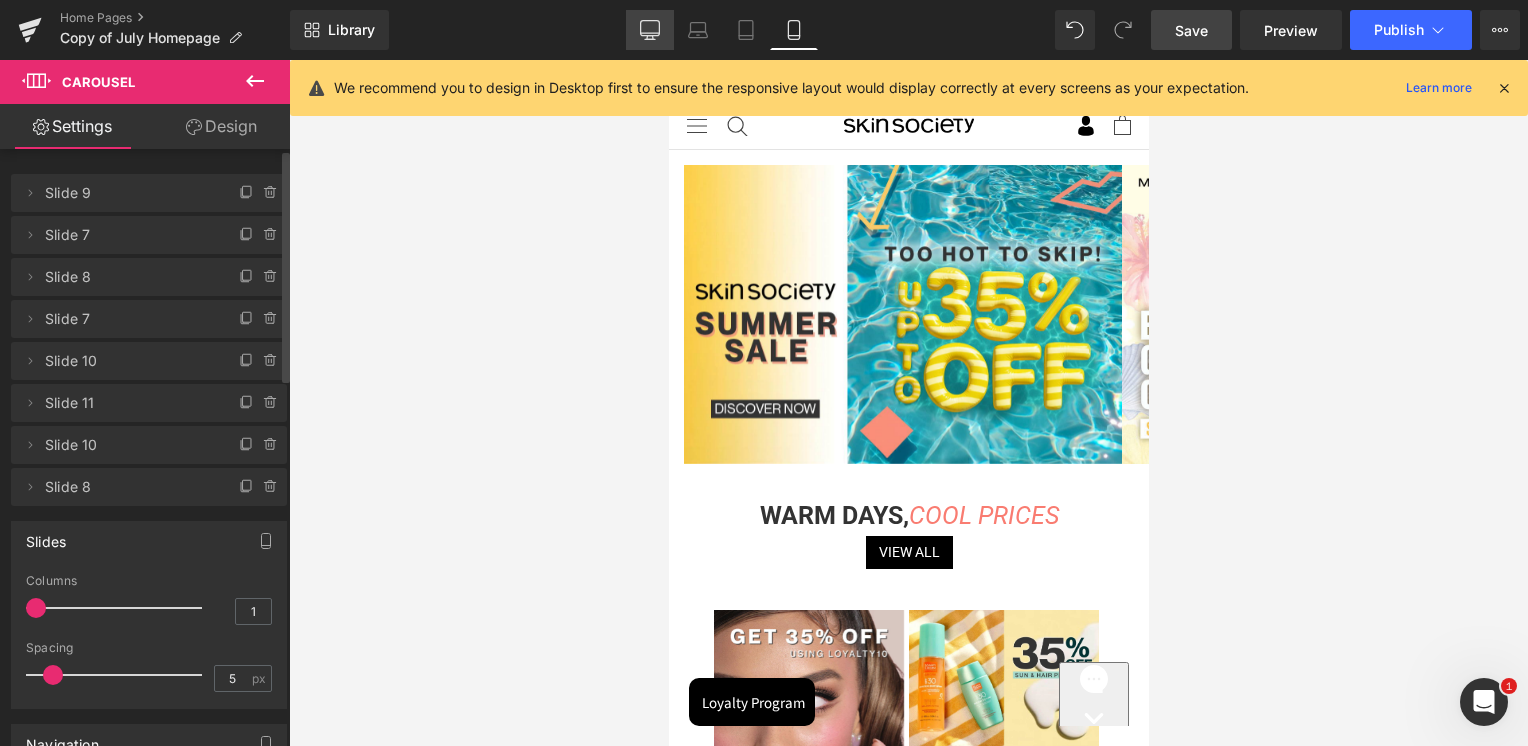 click 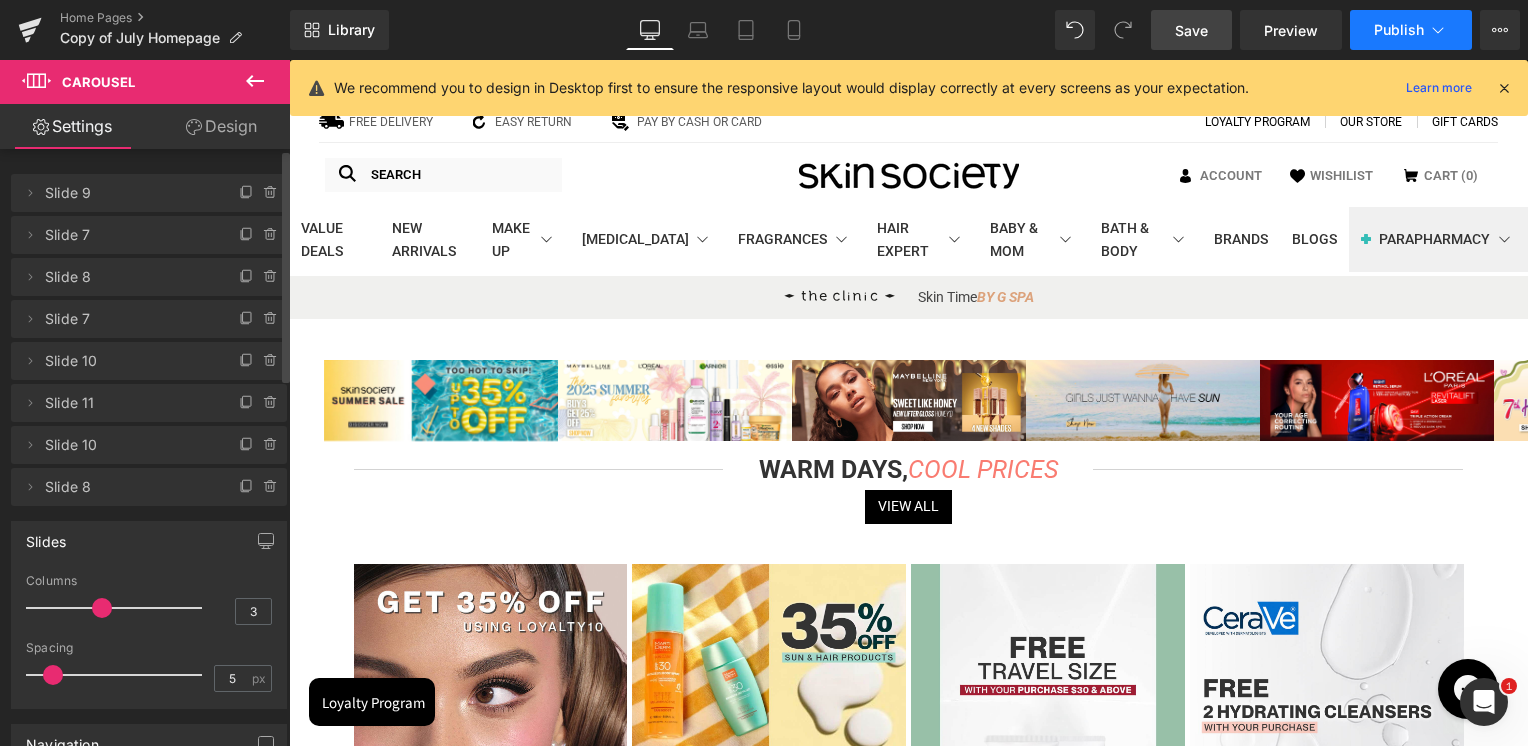 click 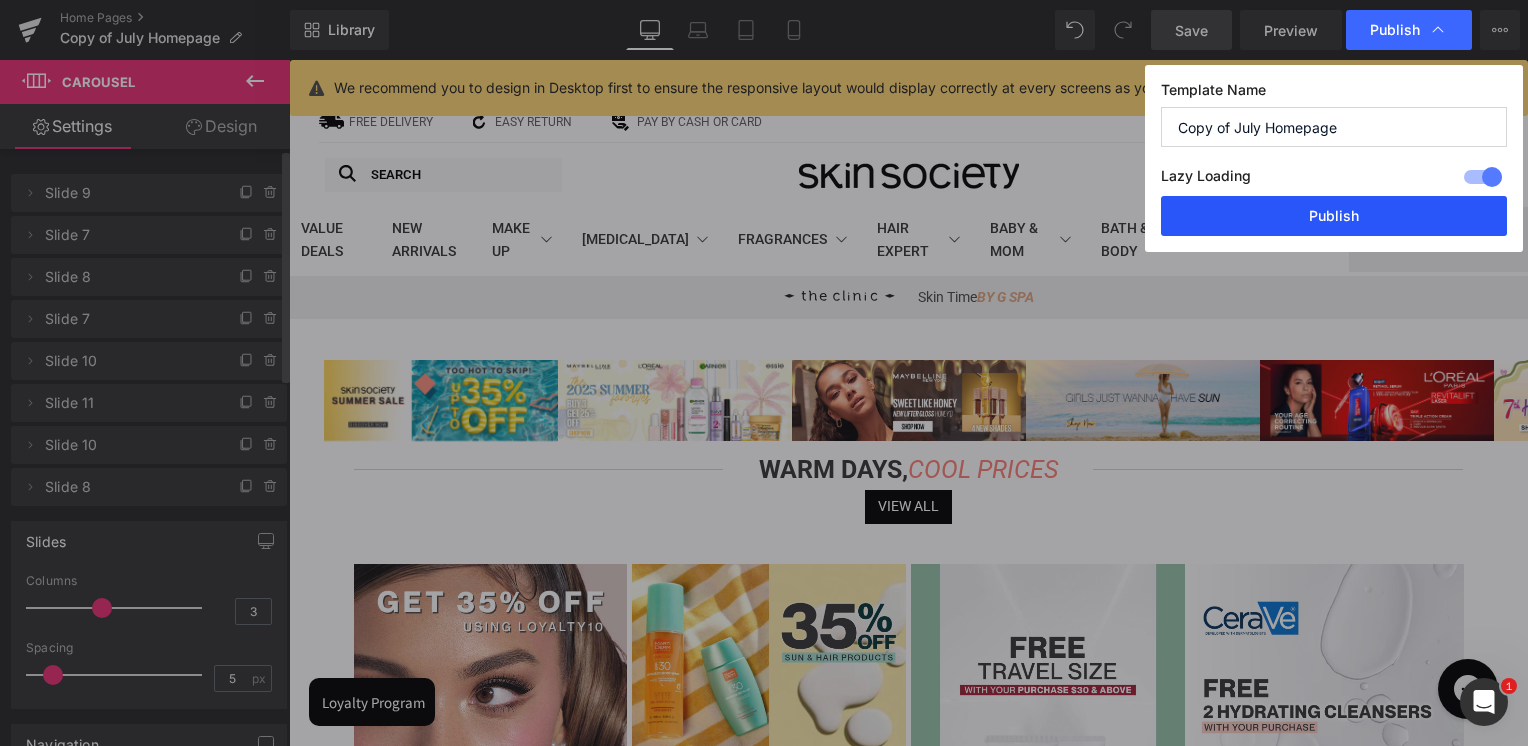click on "Publish" at bounding box center [1334, 216] 